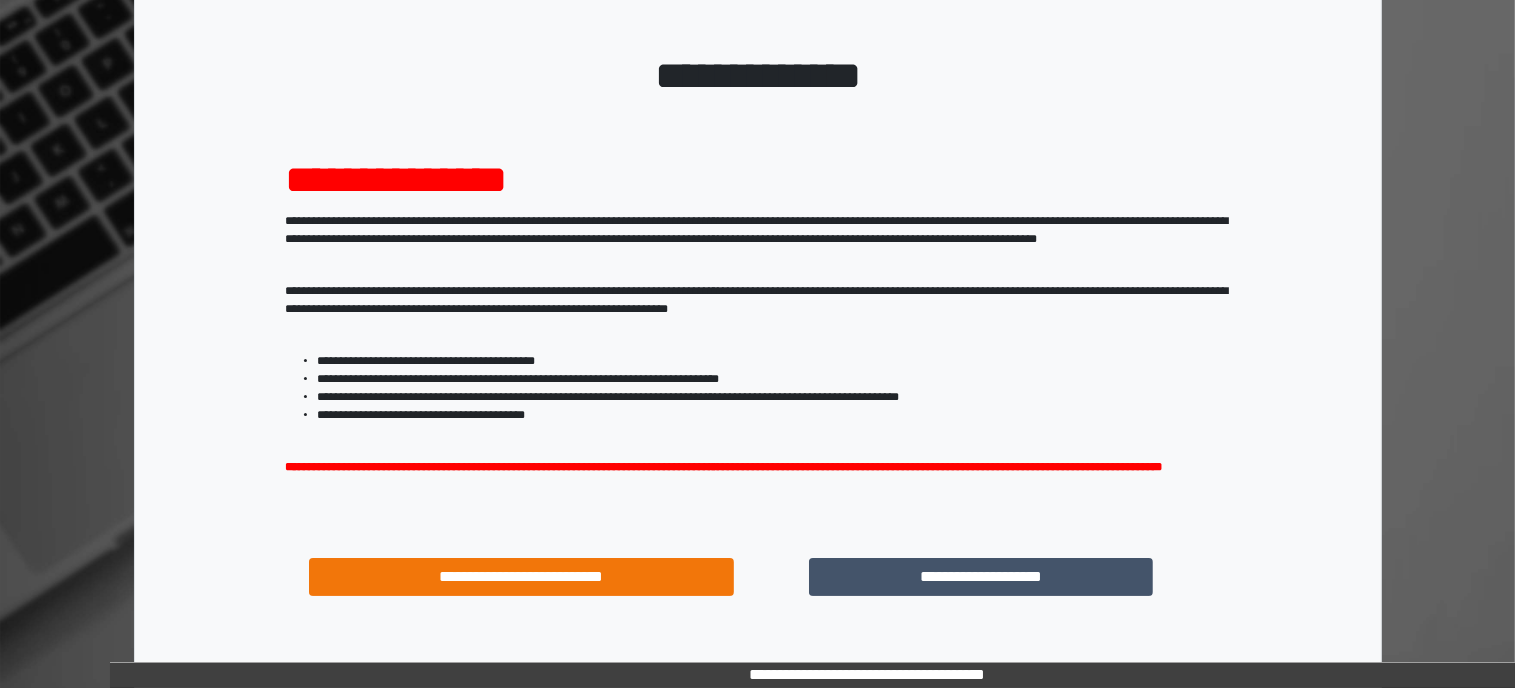 scroll, scrollTop: 200, scrollLeft: 0, axis: vertical 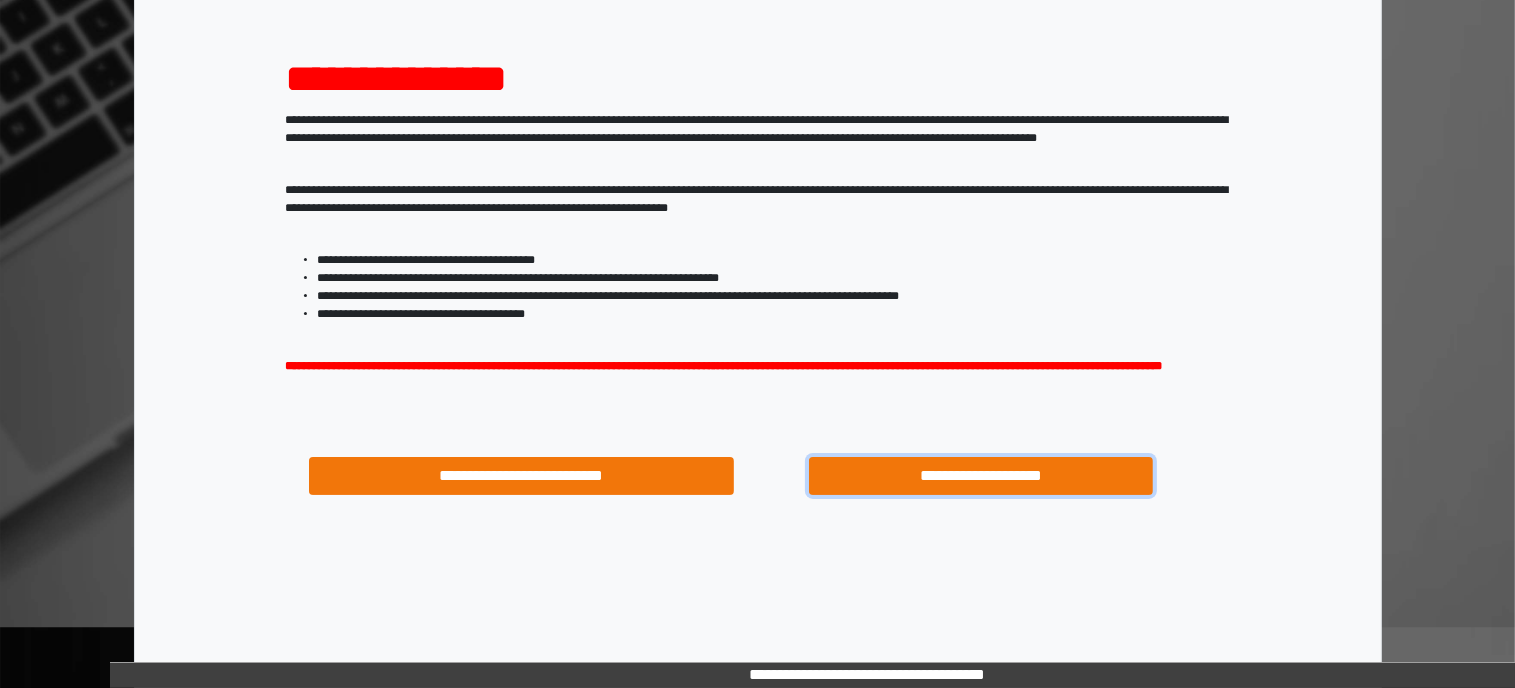 click on "**********" at bounding box center (981, 476) 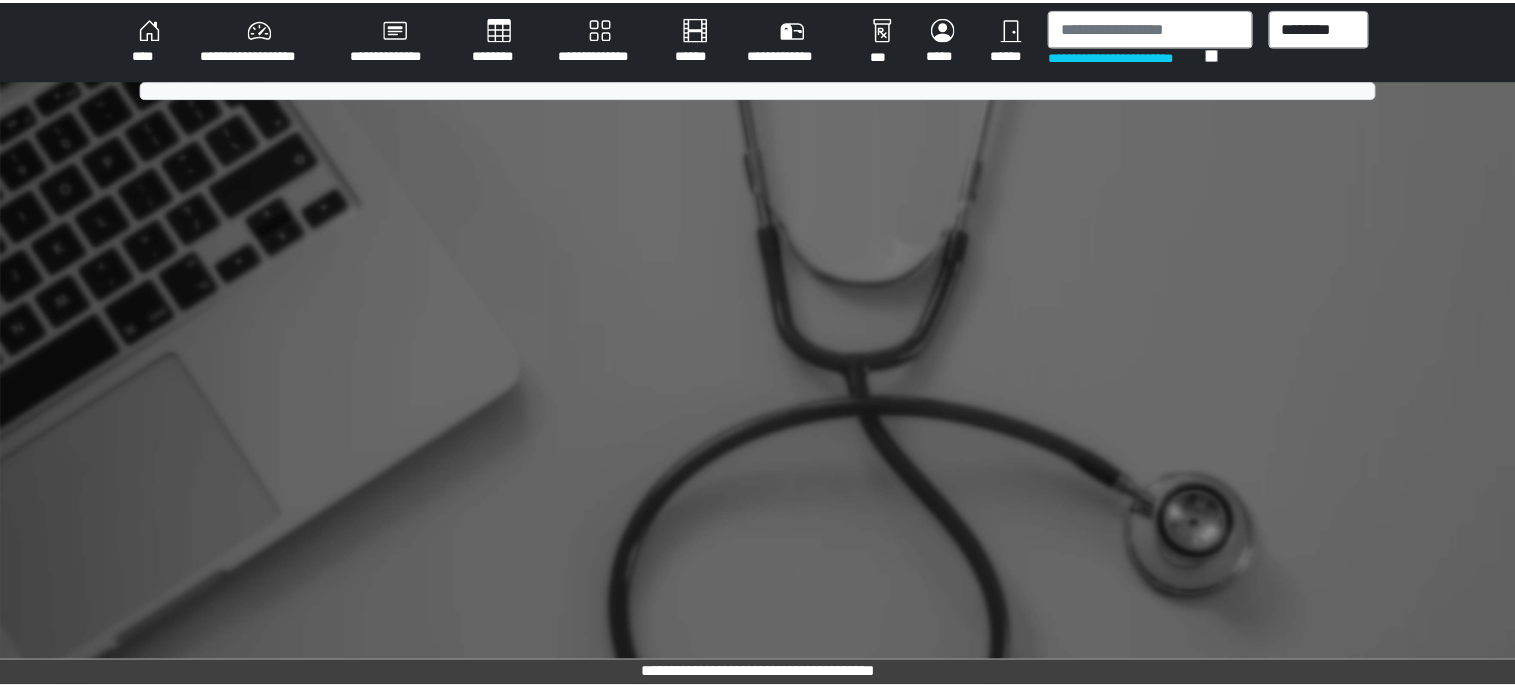 scroll, scrollTop: 0, scrollLeft: 0, axis: both 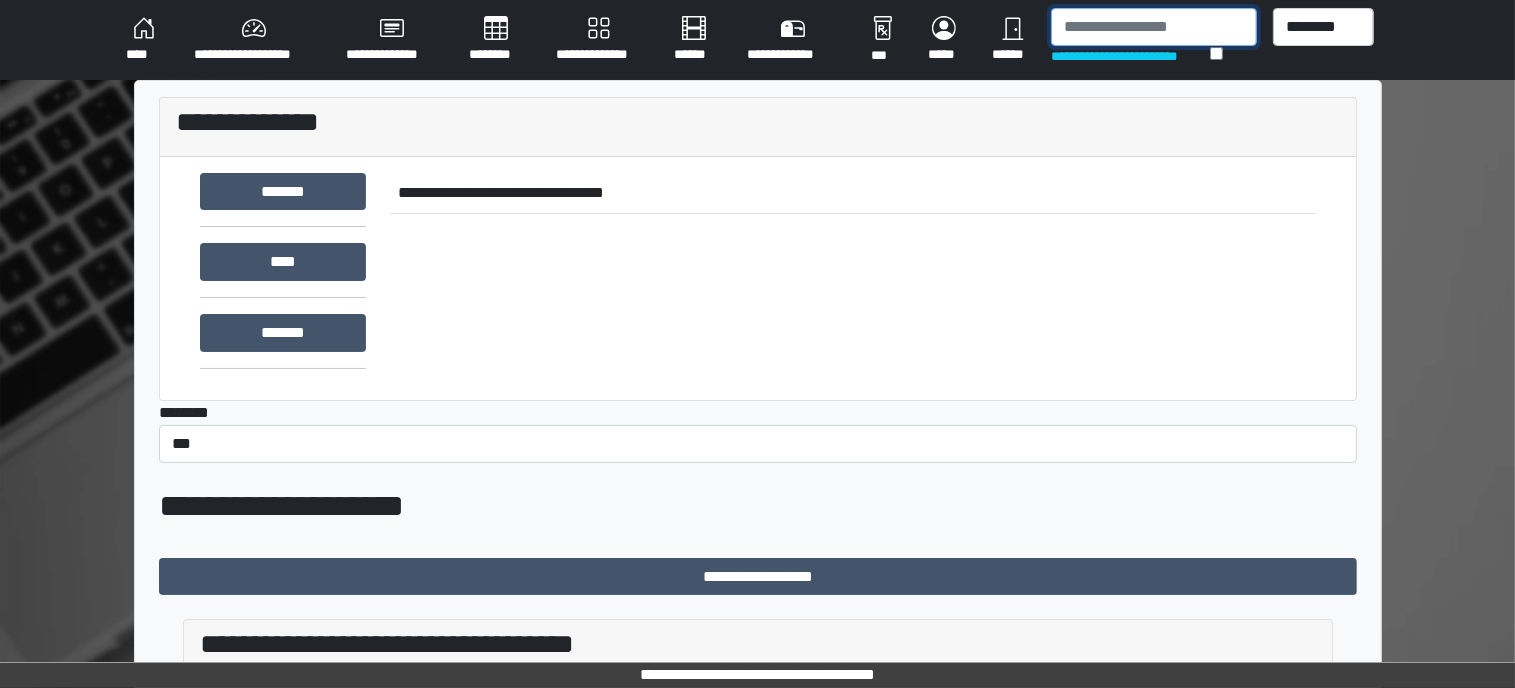 click at bounding box center [1154, 27] 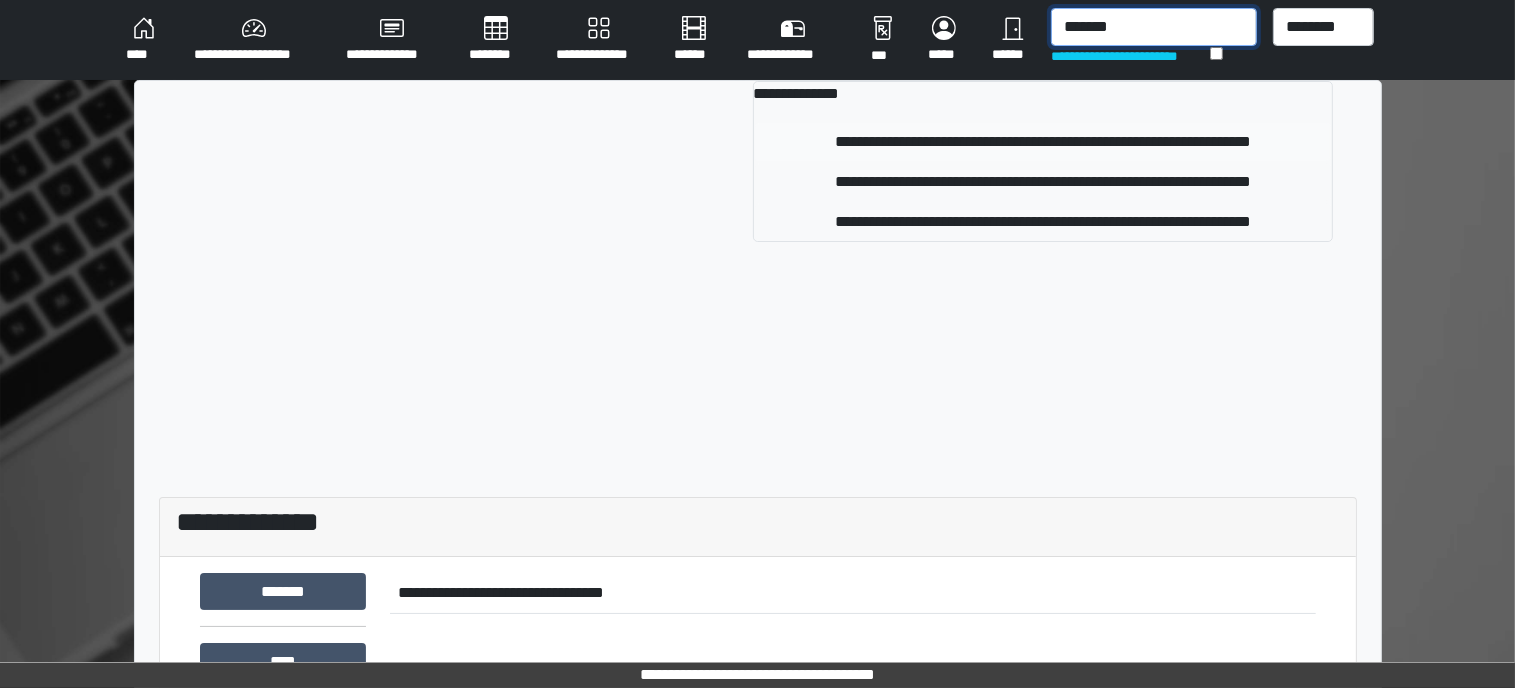type on "*******" 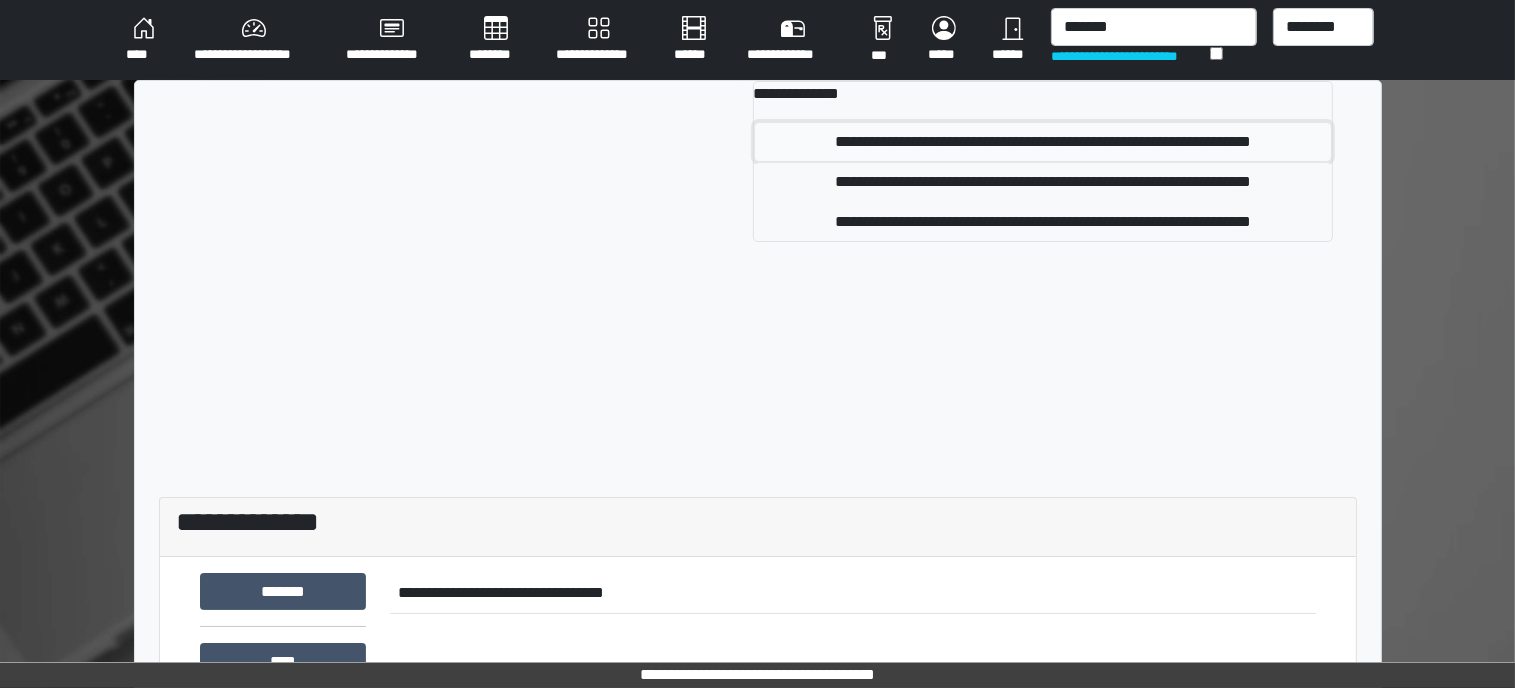 click on "**********" at bounding box center [1043, 142] 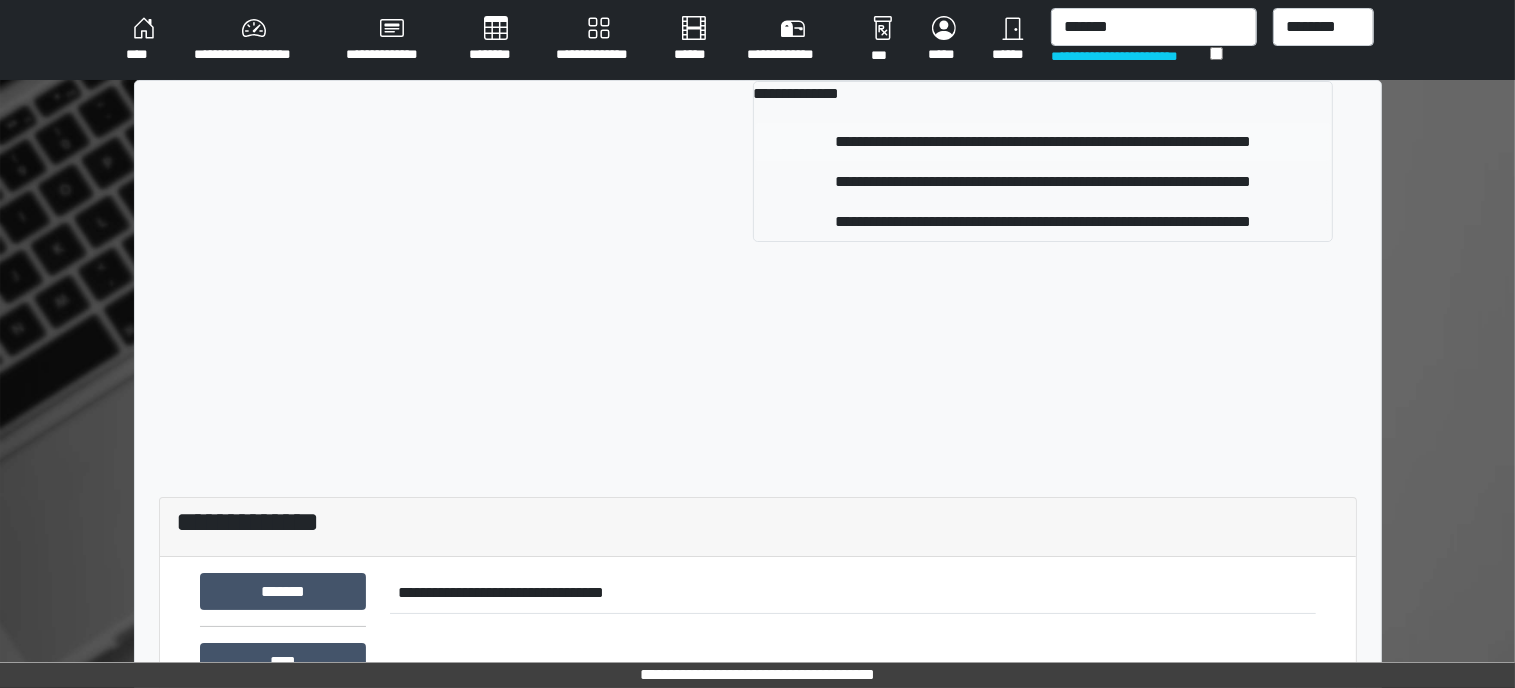 type 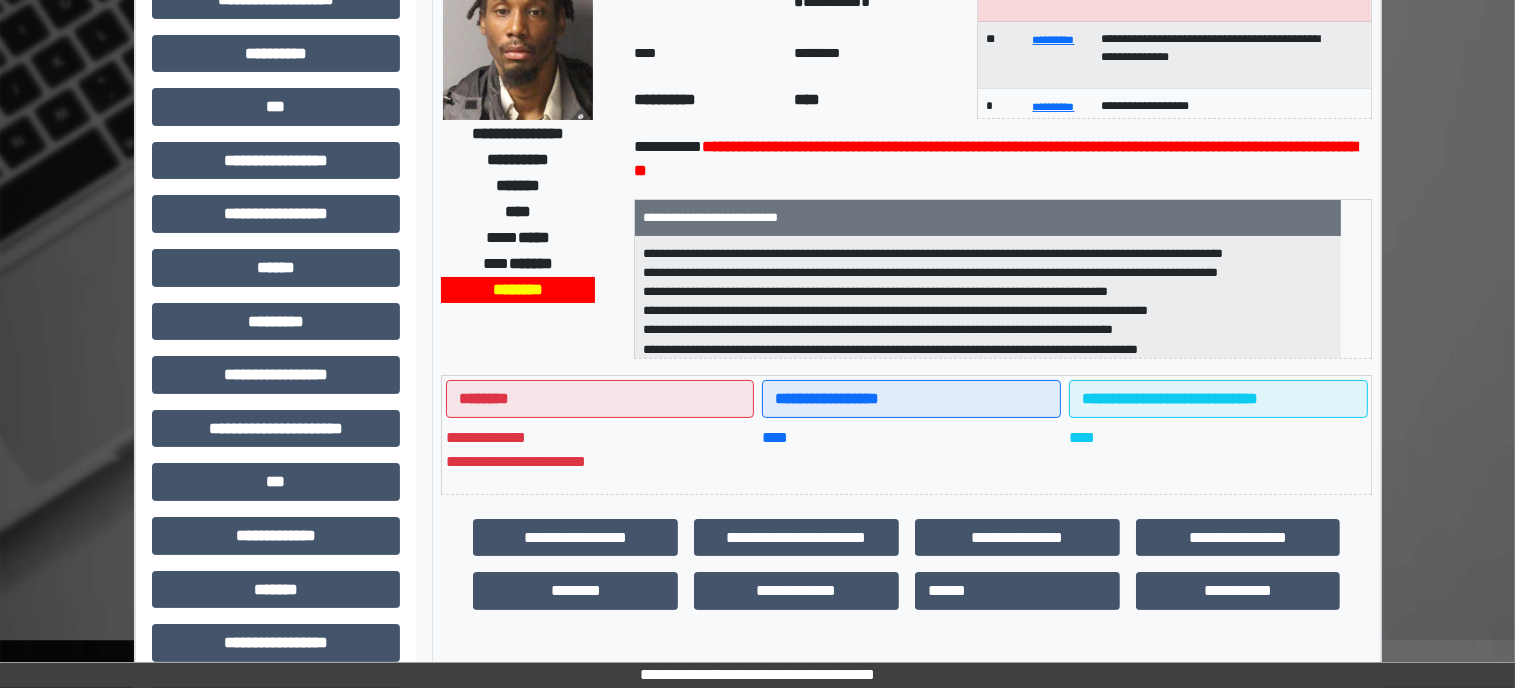 scroll, scrollTop: 300, scrollLeft: 0, axis: vertical 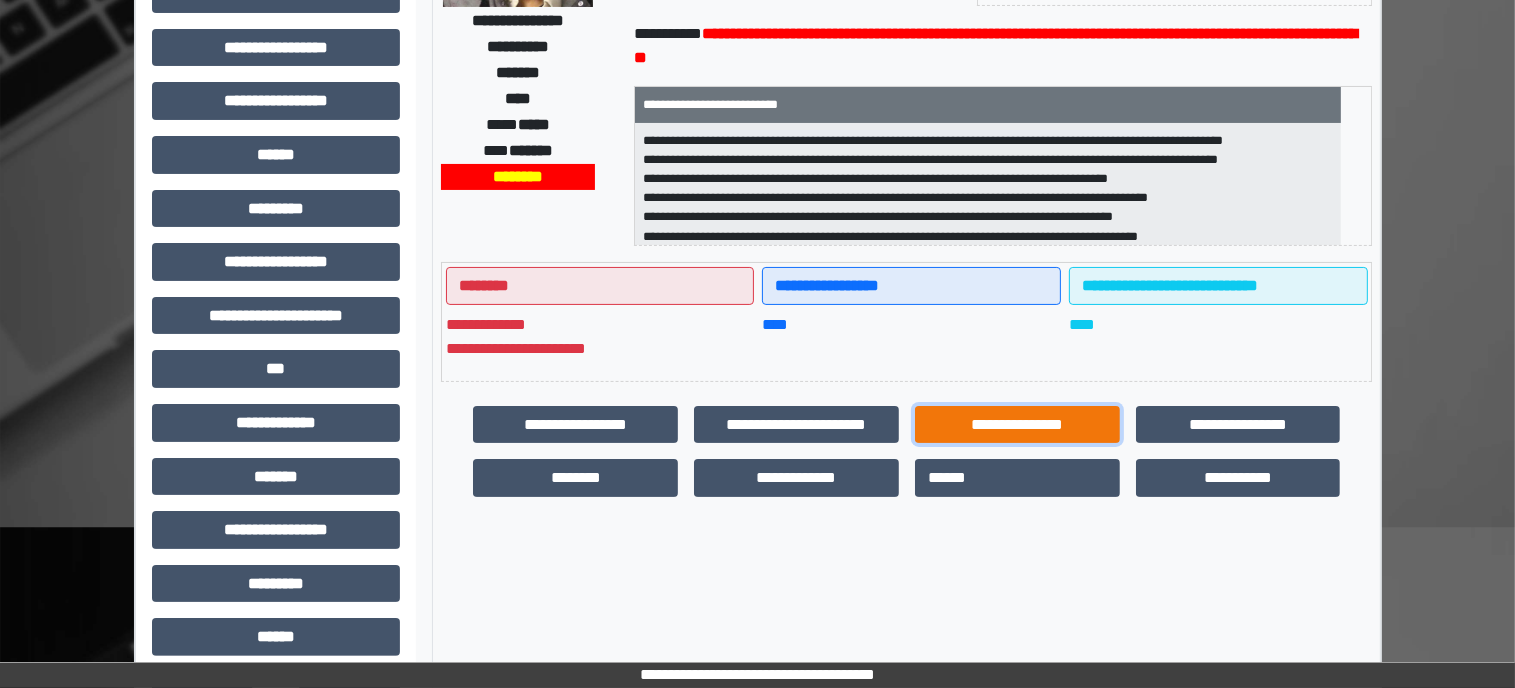 click on "**********" at bounding box center (1017, 425) 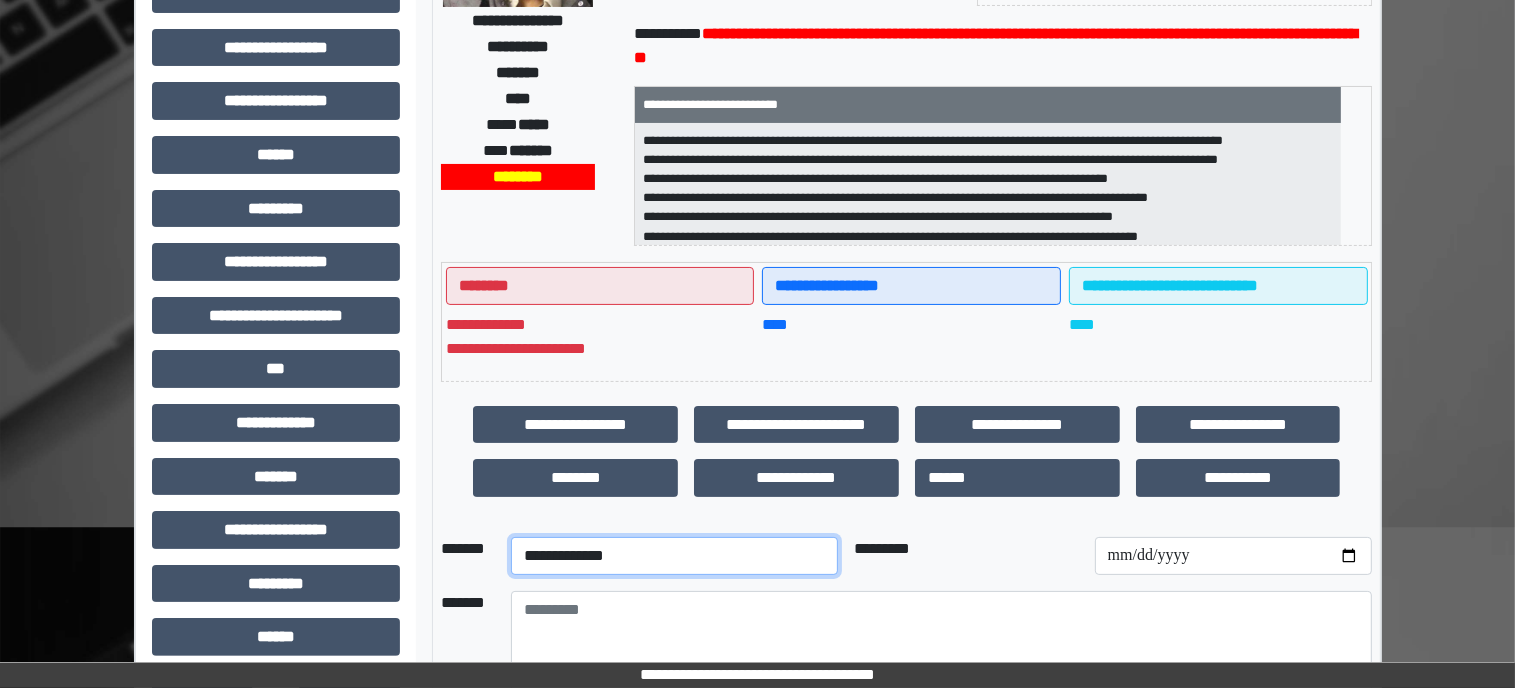 click on "**********" at bounding box center [674, 556] 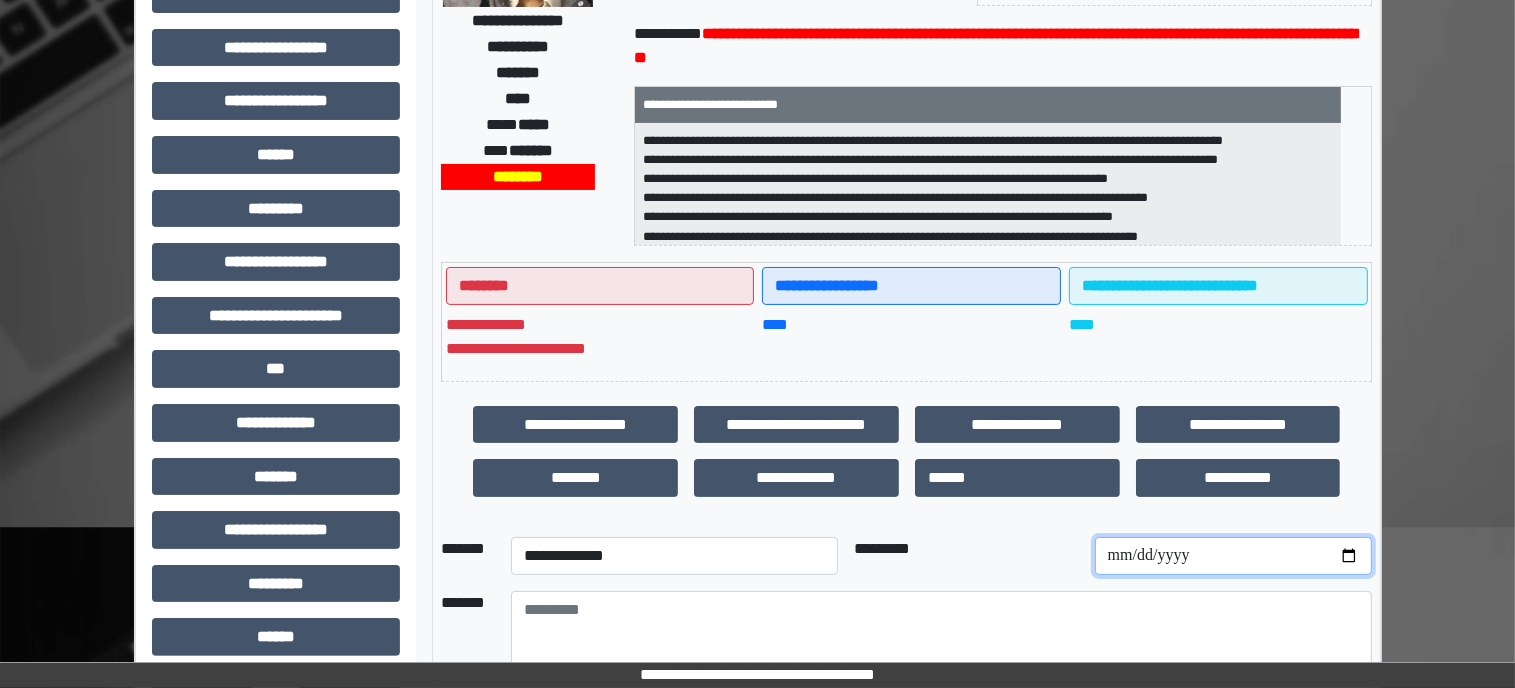 click at bounding box center (1233, 556) 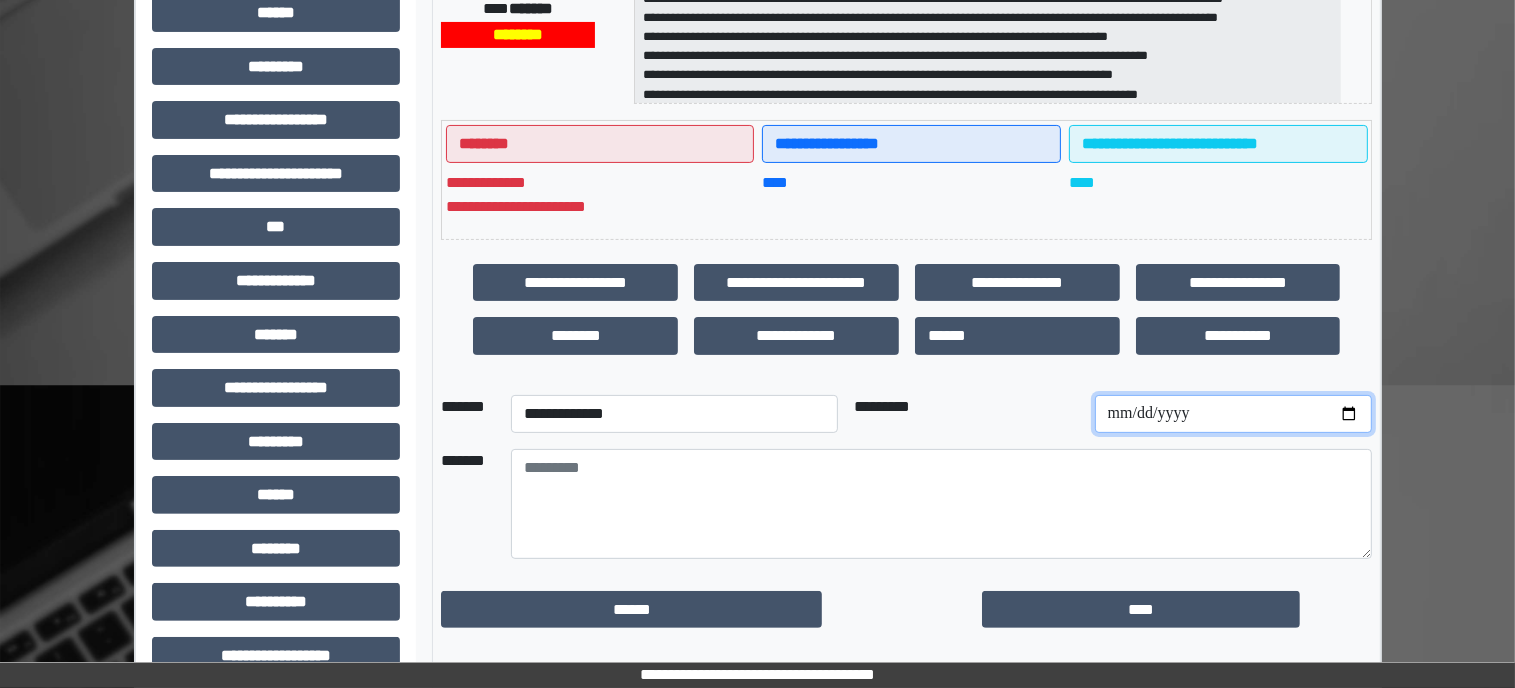 scroll, scrollTop: 478, scrollLeft: 0, axis: vertical 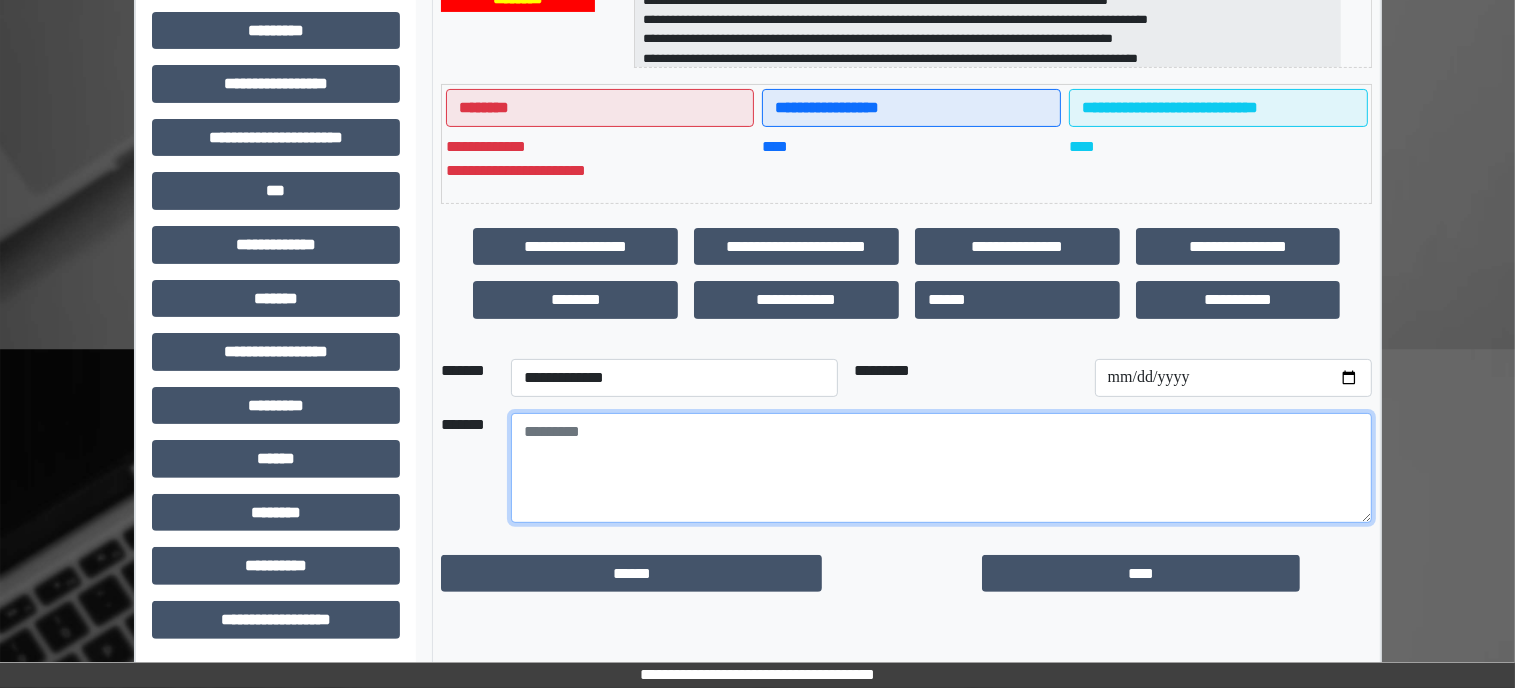 click at bounding box center [941, 468] 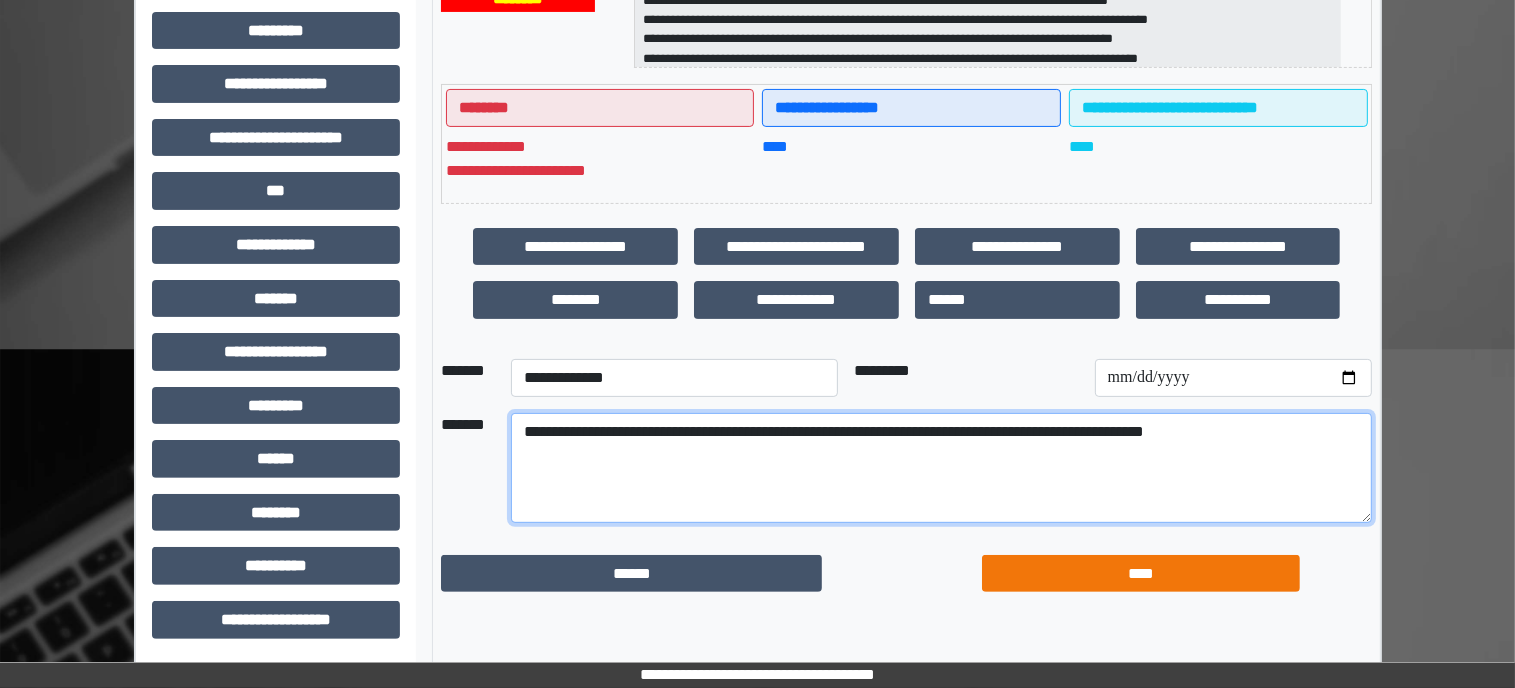 type on "**********" 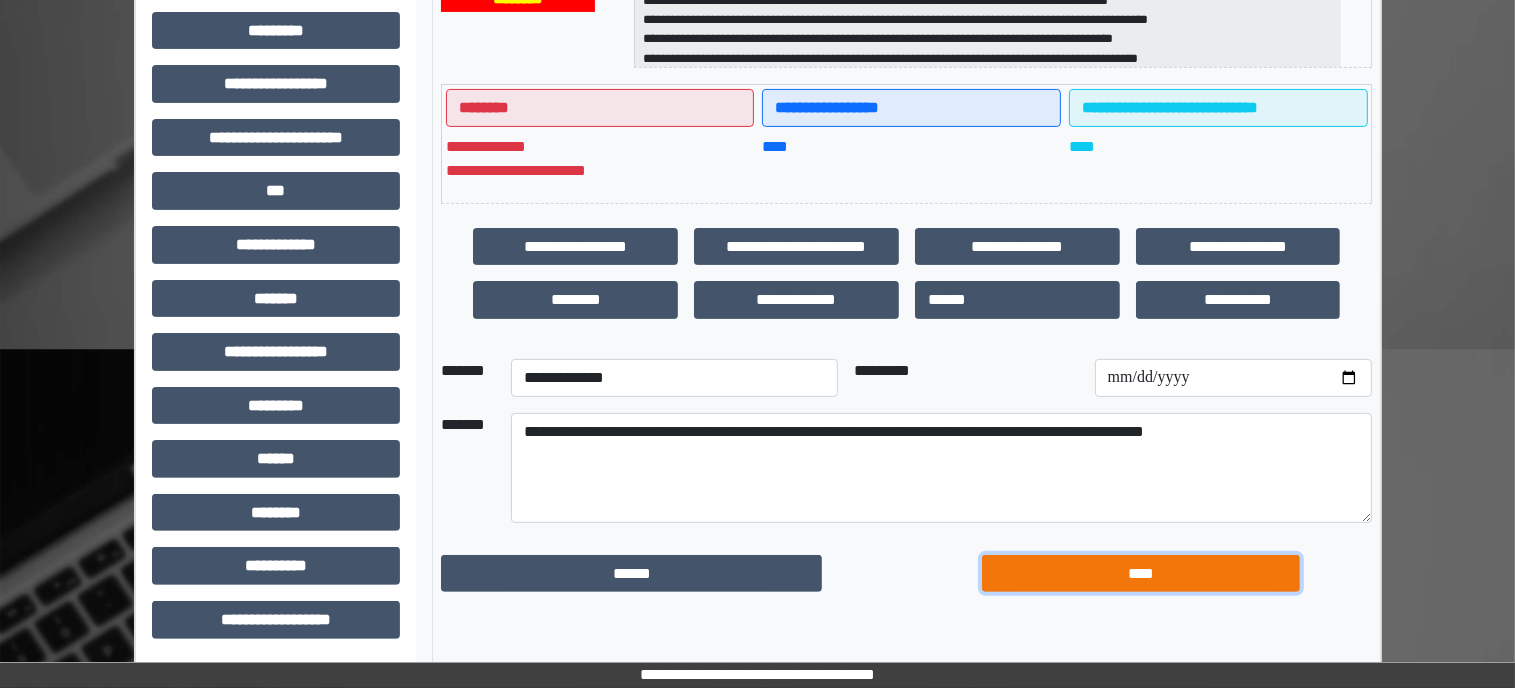 click on "****" at bounding box center (1141, 574) 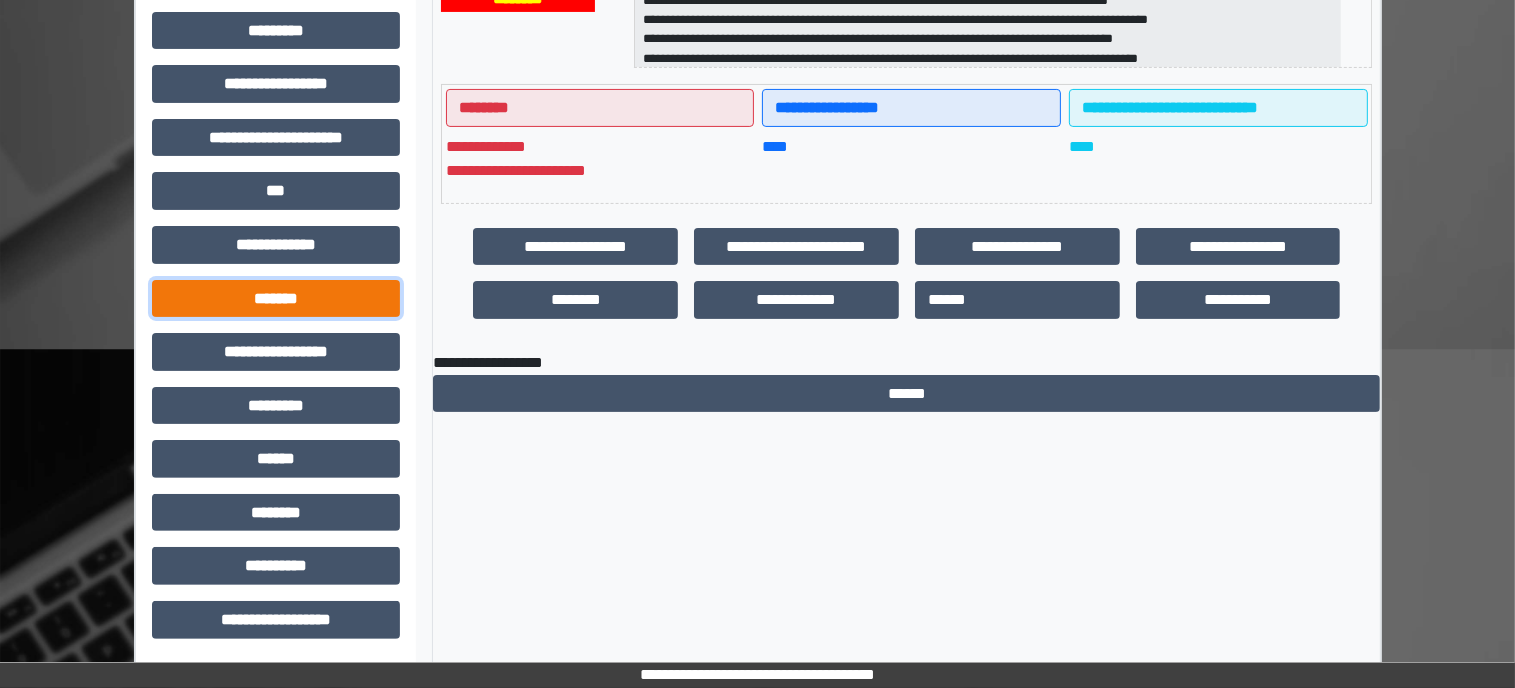 click on "*******" at bounding box center [276, 299] 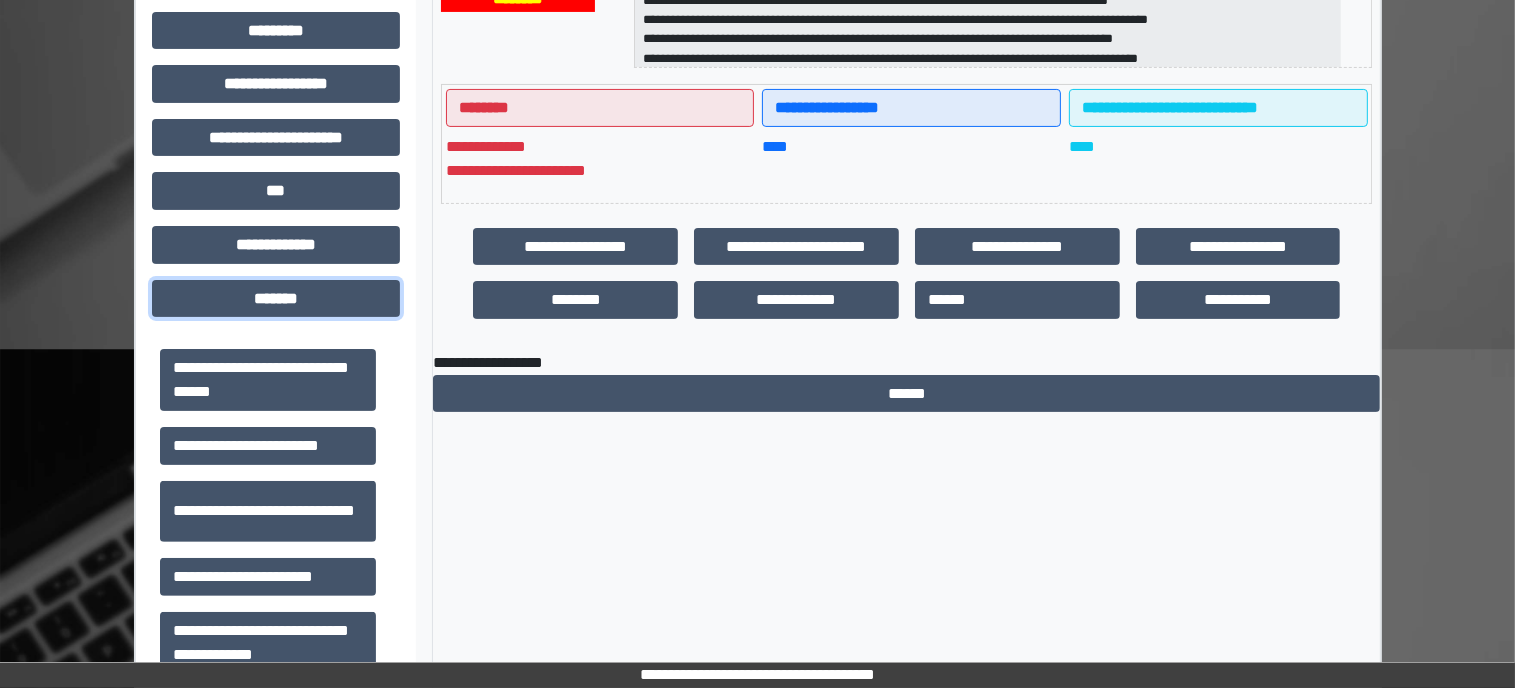 scroll, scrollTop: 912, scrollLeft: 0, axis: vertical 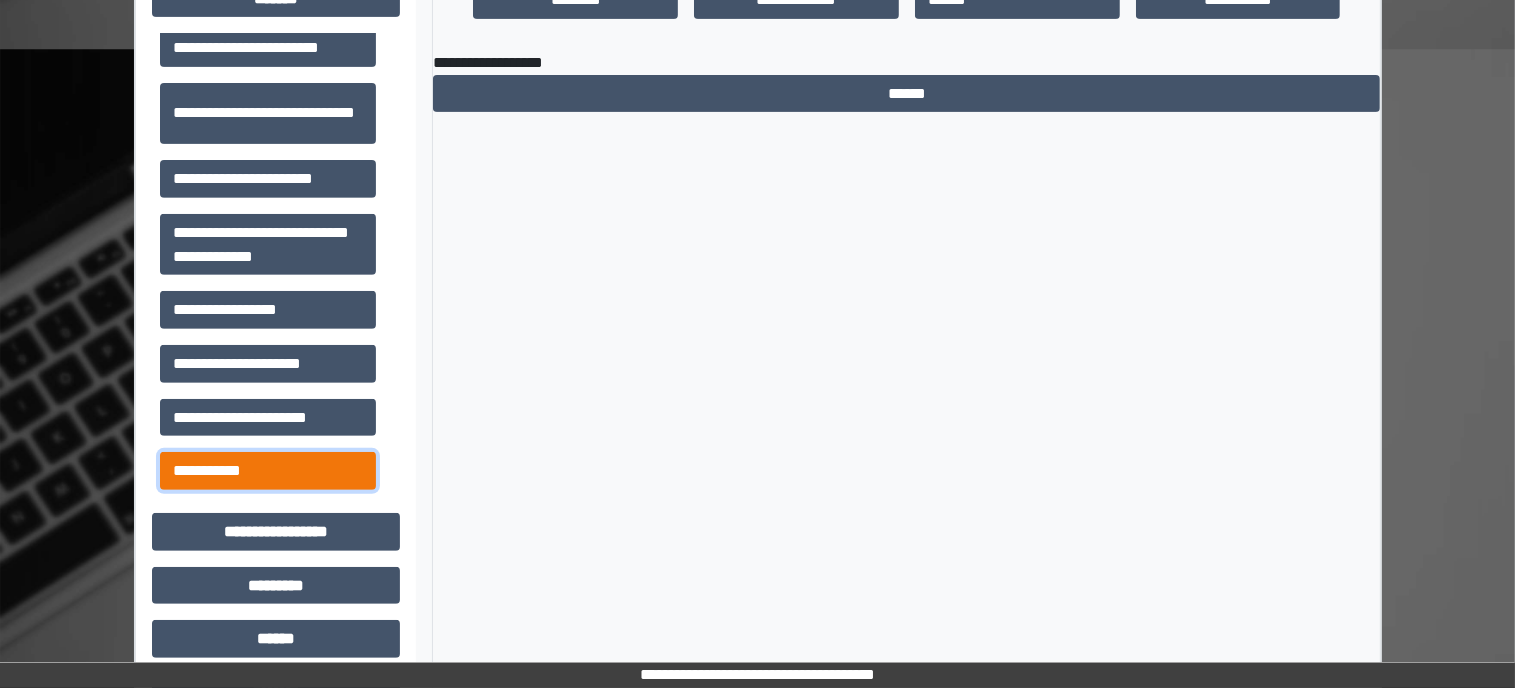 click on "**********" at bounding box center (268, 471) 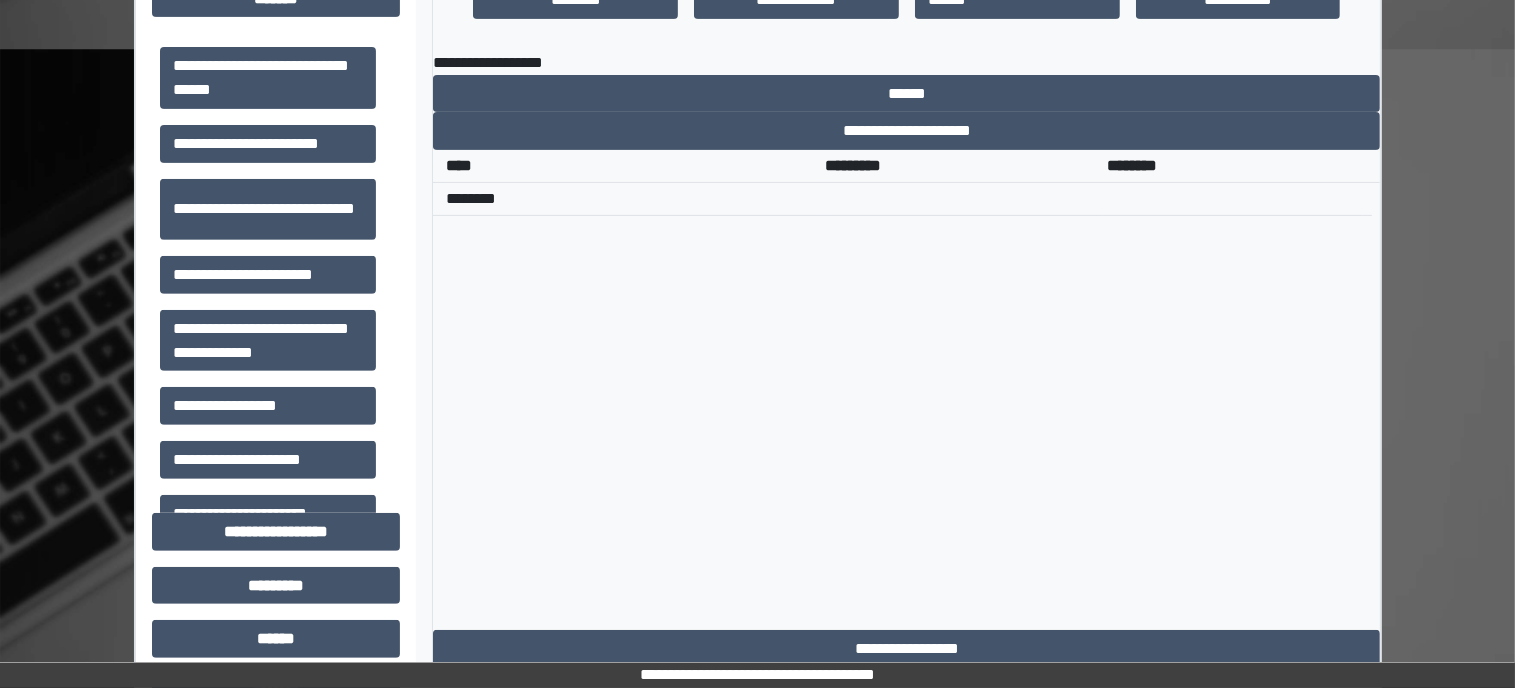 scroll, scrollTop: 712, scrollLeft: 0, axis: vertical 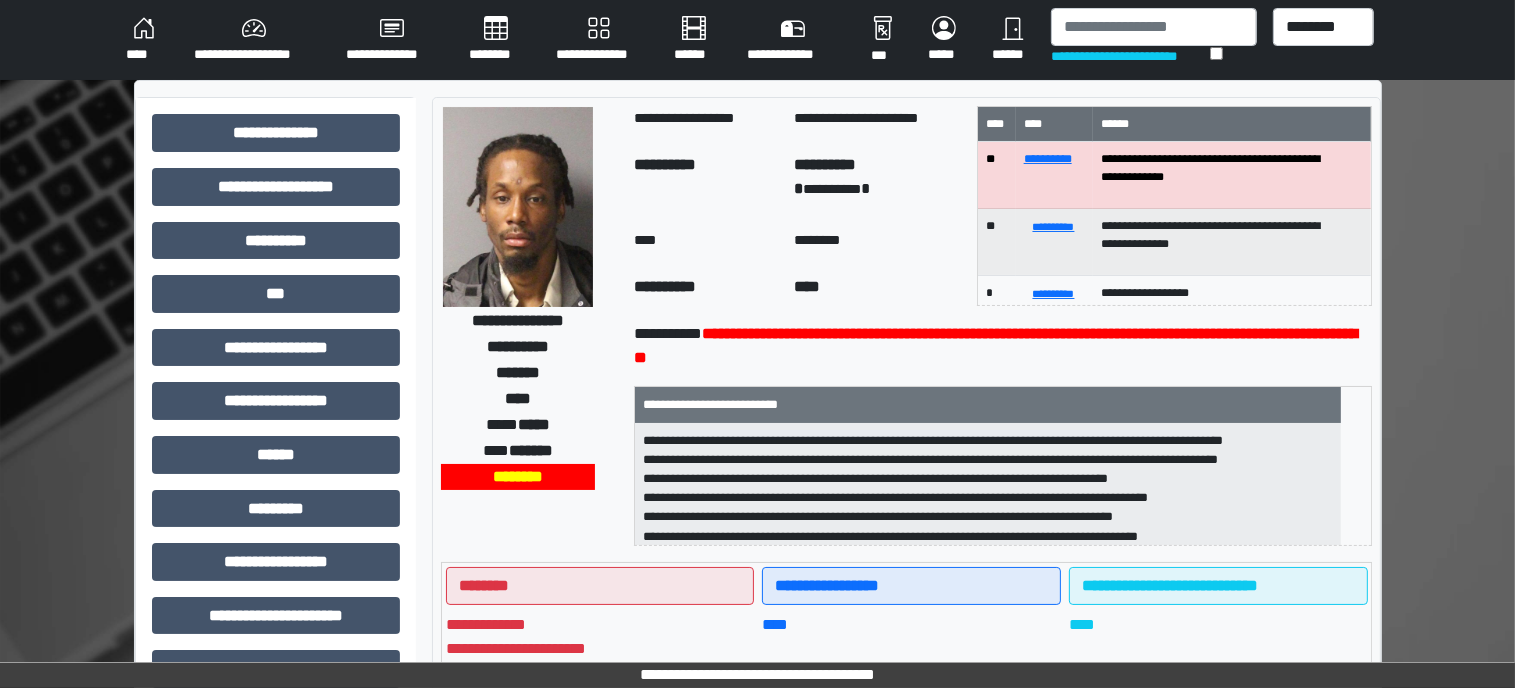 click on "**********" at bounding box center (276, 863) 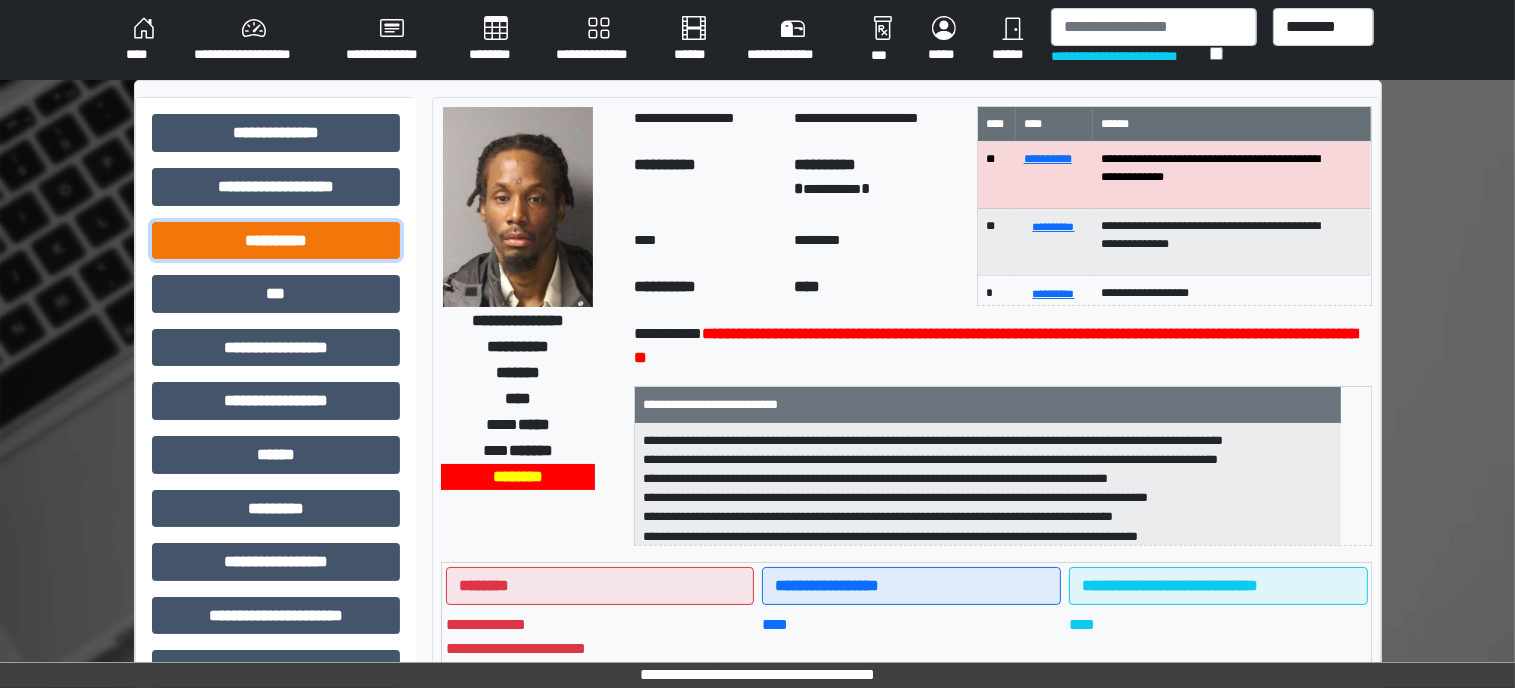 click on "**********" at bounding box center (276, 241) 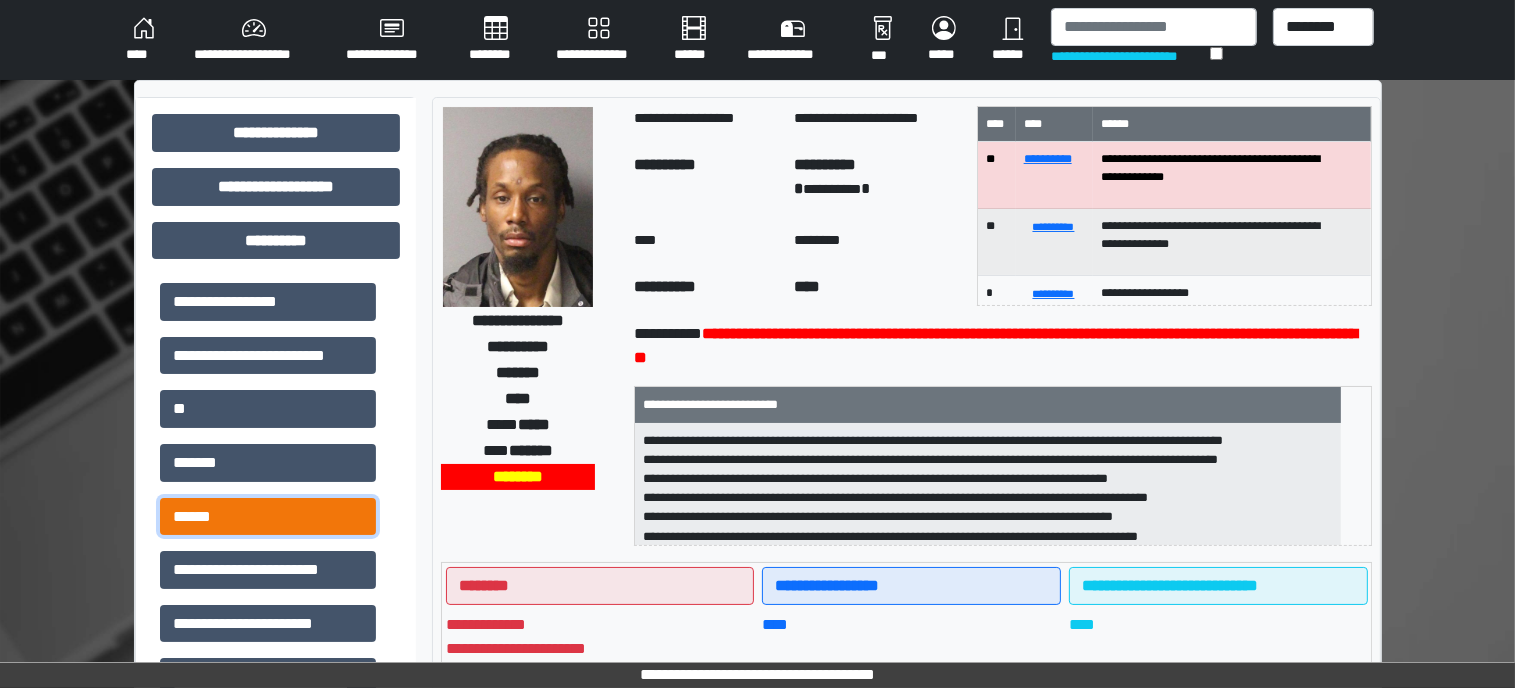 click on "******" at bounding box center (268, 517) 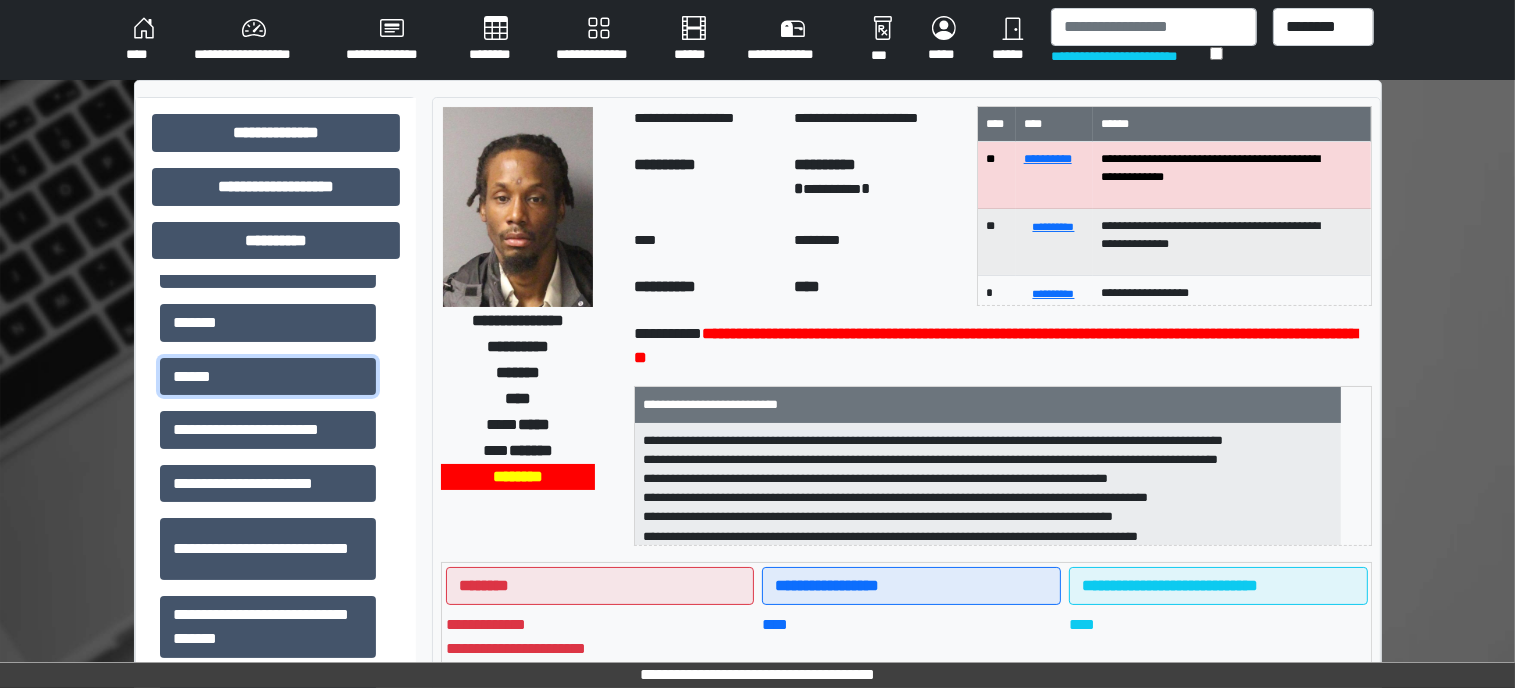 scroll, scrollTop: 197, scrollLeft: 0, axis: vertical 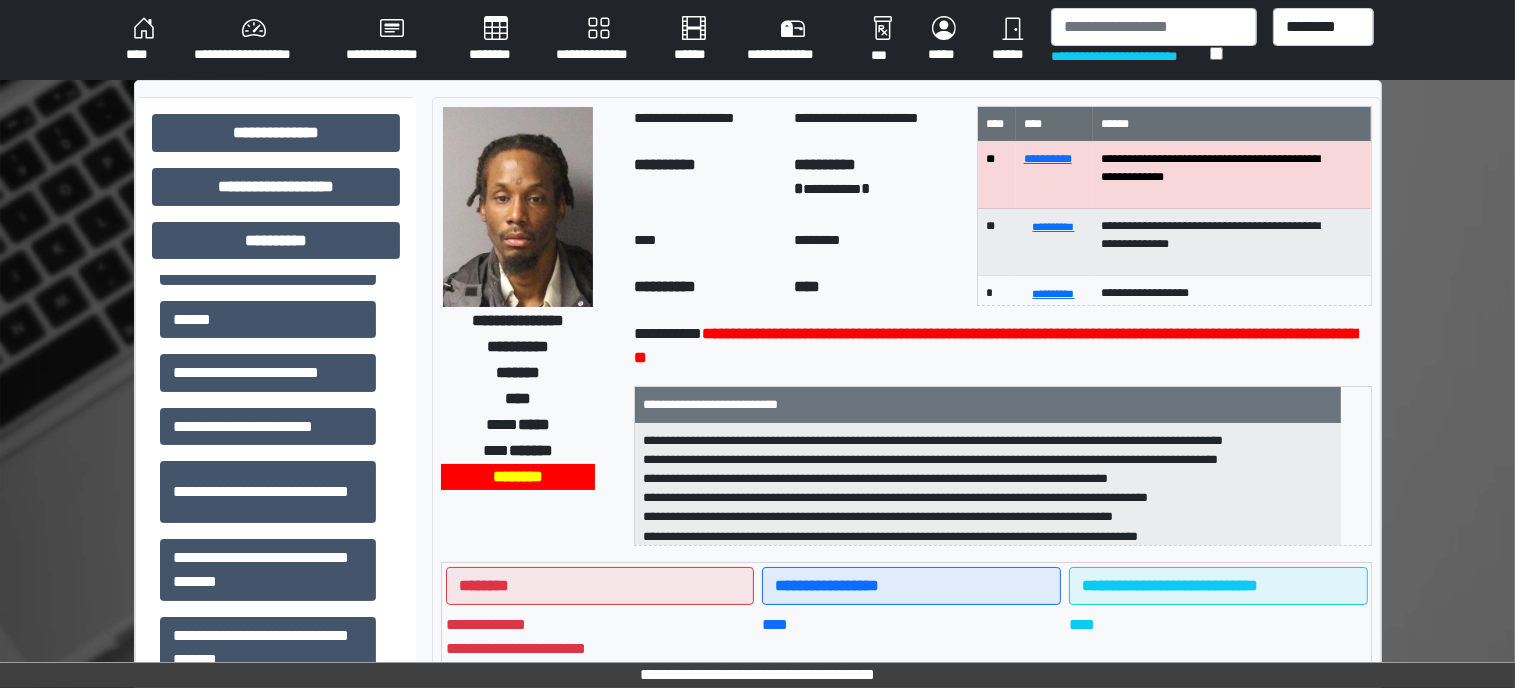 click on "******" at bounding box center [268, 320] 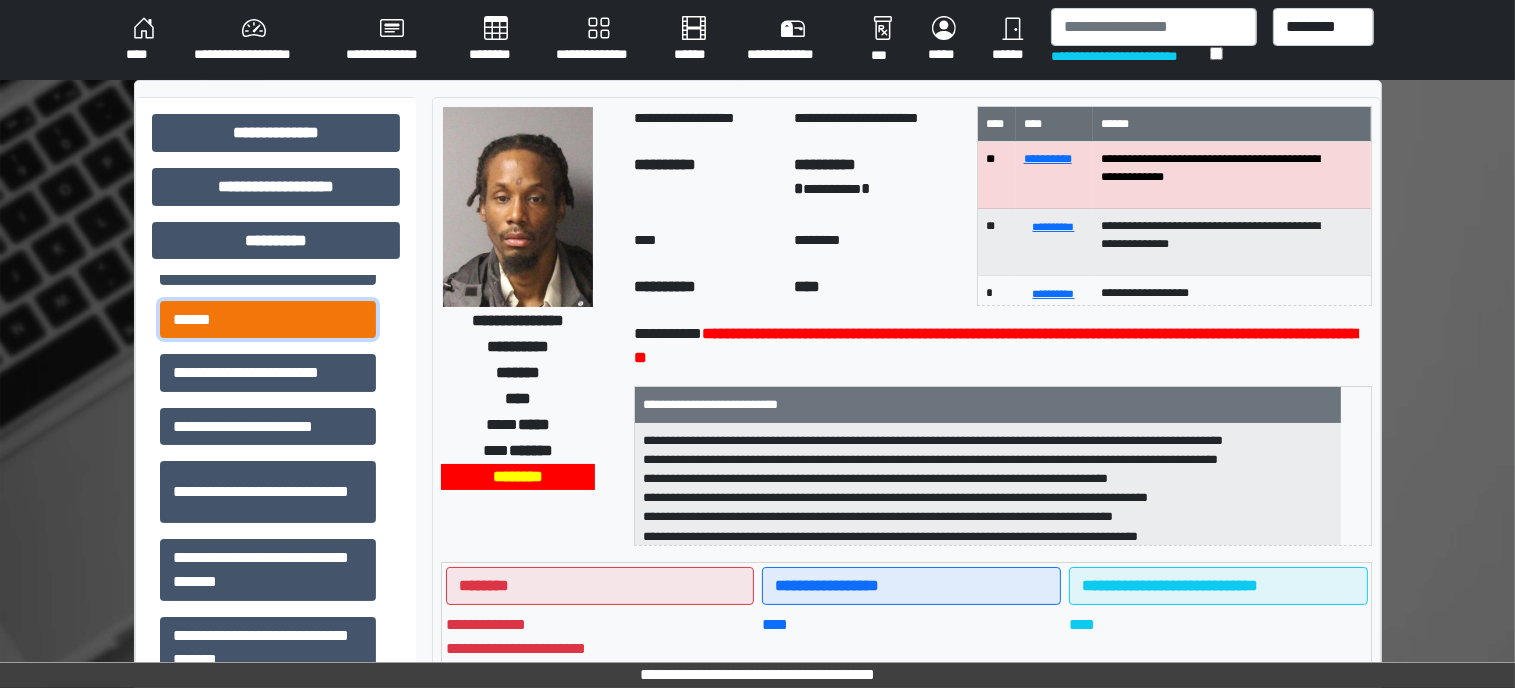 click on "******" at bounding box center [268, 320] 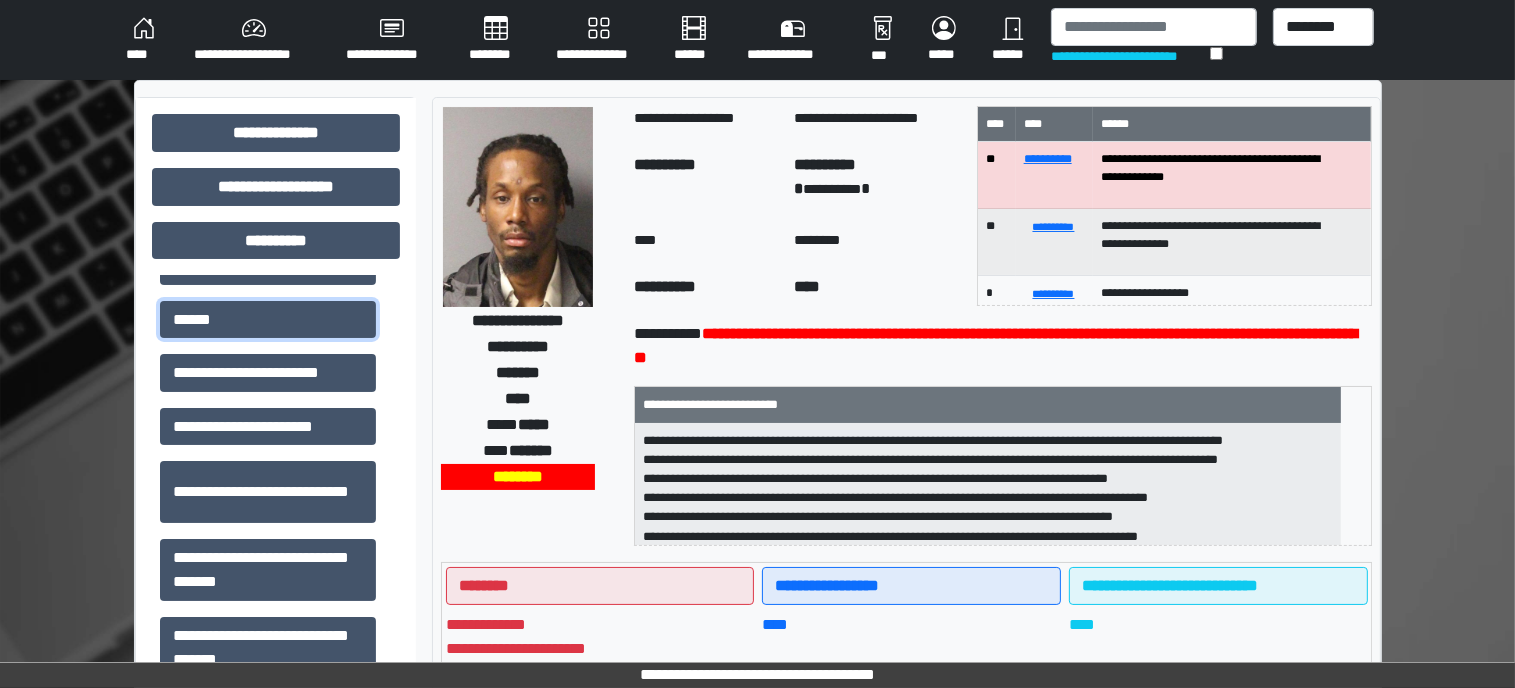 scroll, scrollTop: 102, scrollLeft: 0, axis: vertical 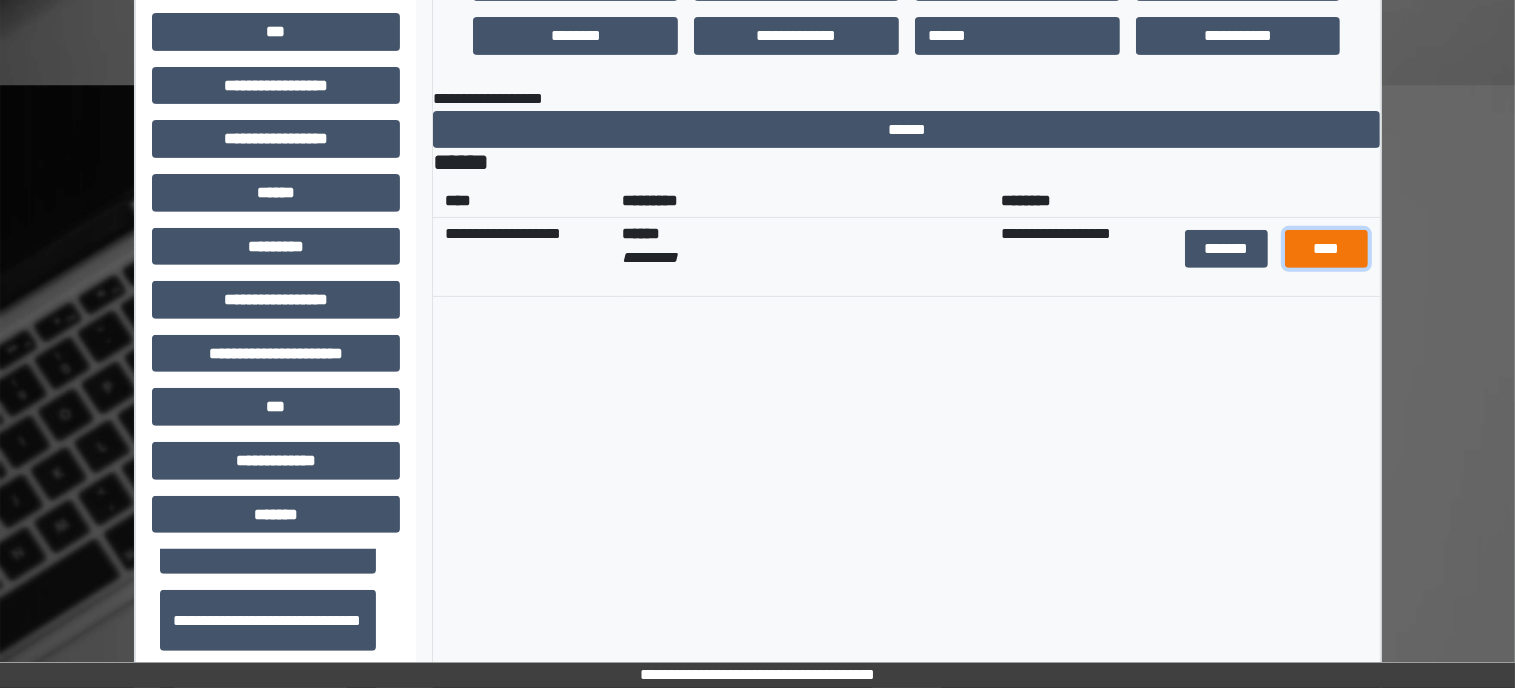 click on "****" at bounding box center (1326, 249) 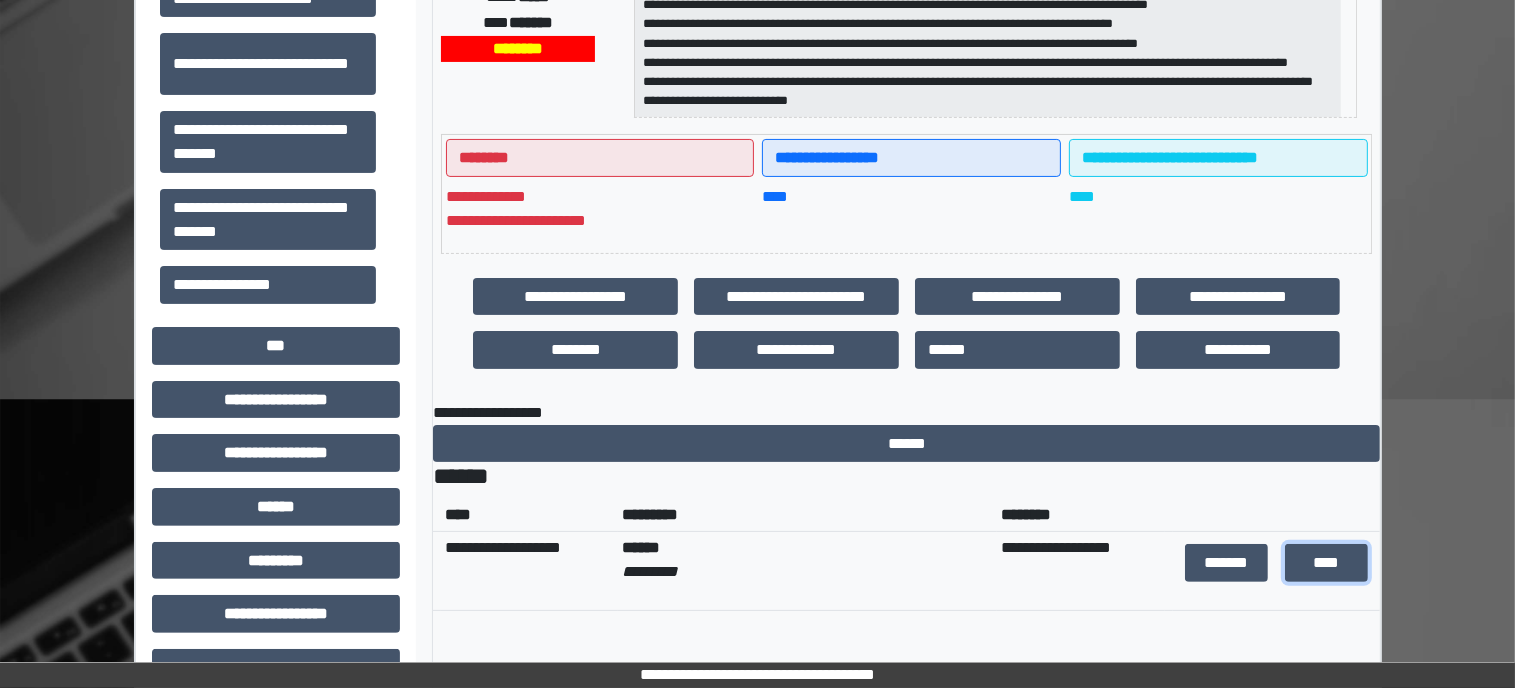 scroll, scrollTop: 142, scrollLeft: 0, axis: vertical 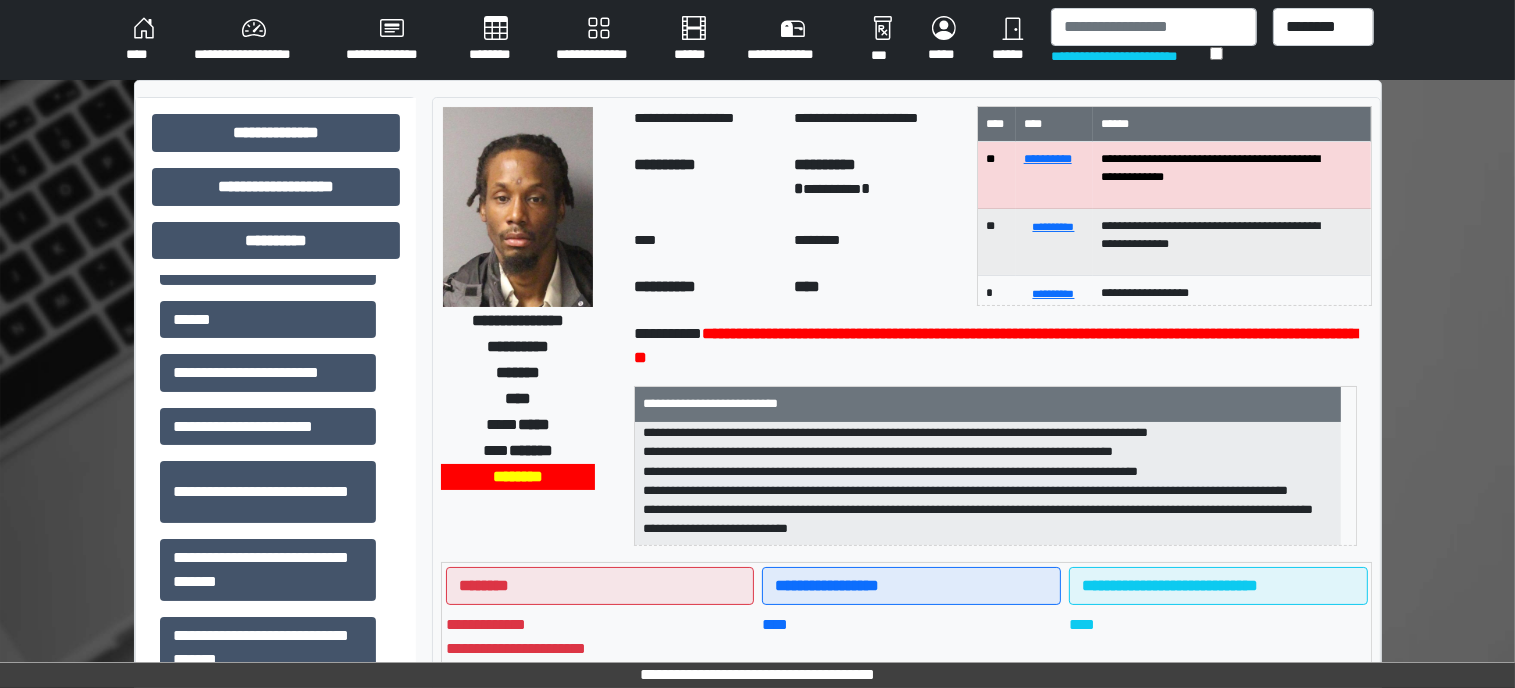 click on "********" at bounding box center [496, 40] 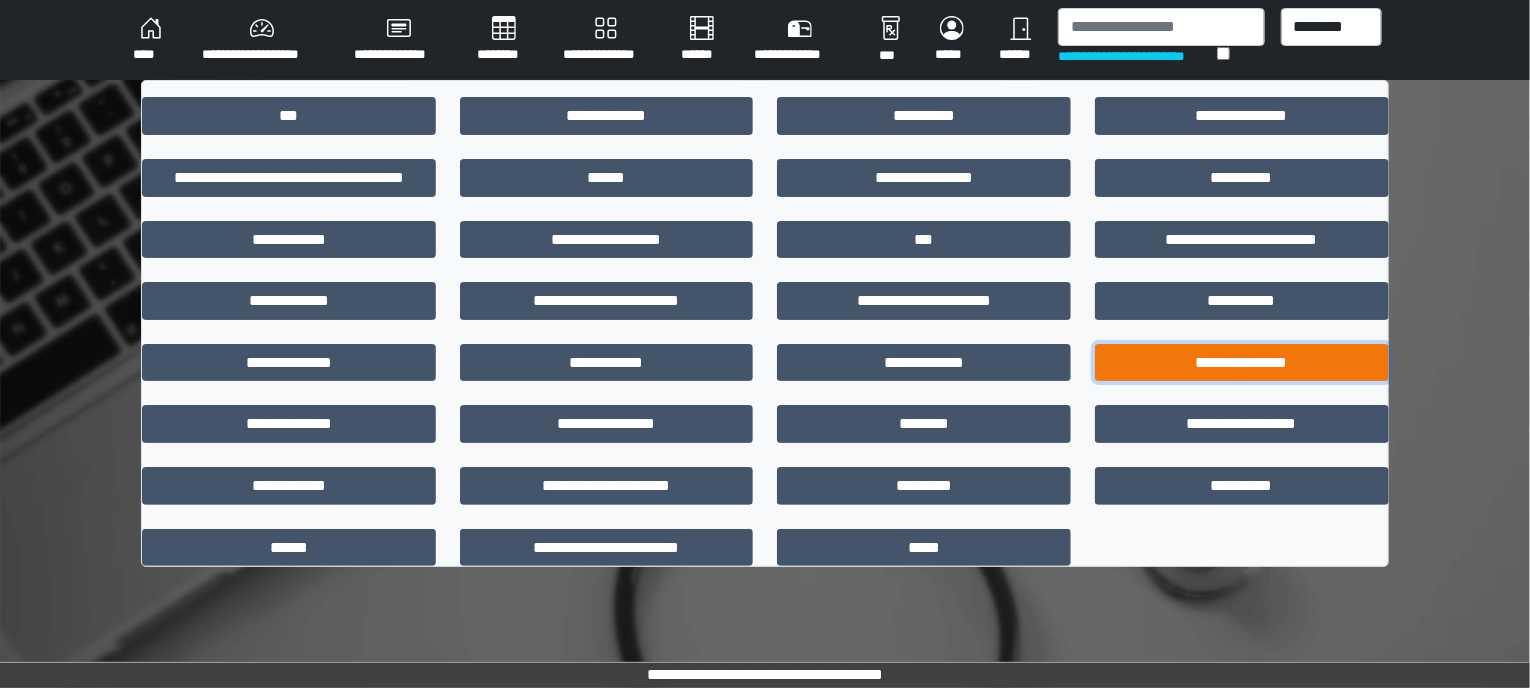 click on "**********" at bounding box center (1242, 363) 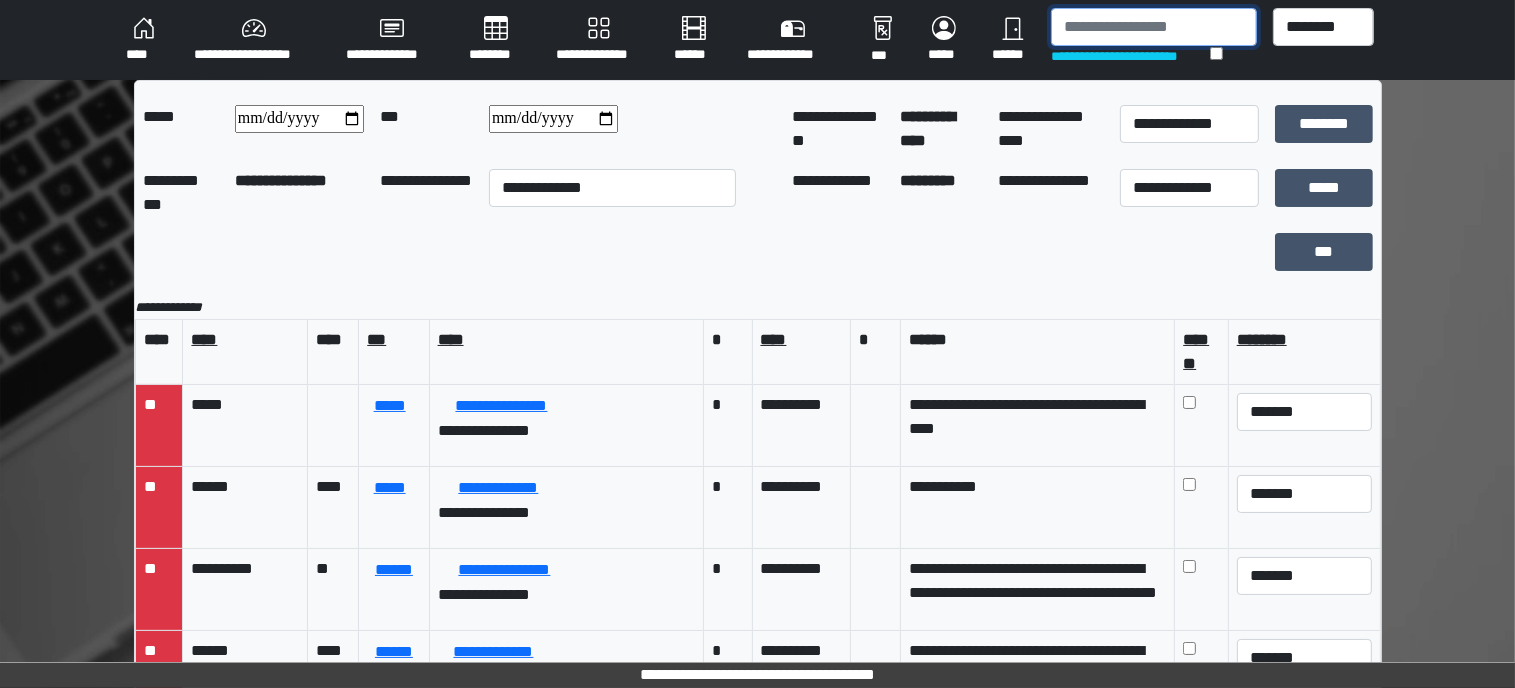 click at bounding box center (1154, 27) 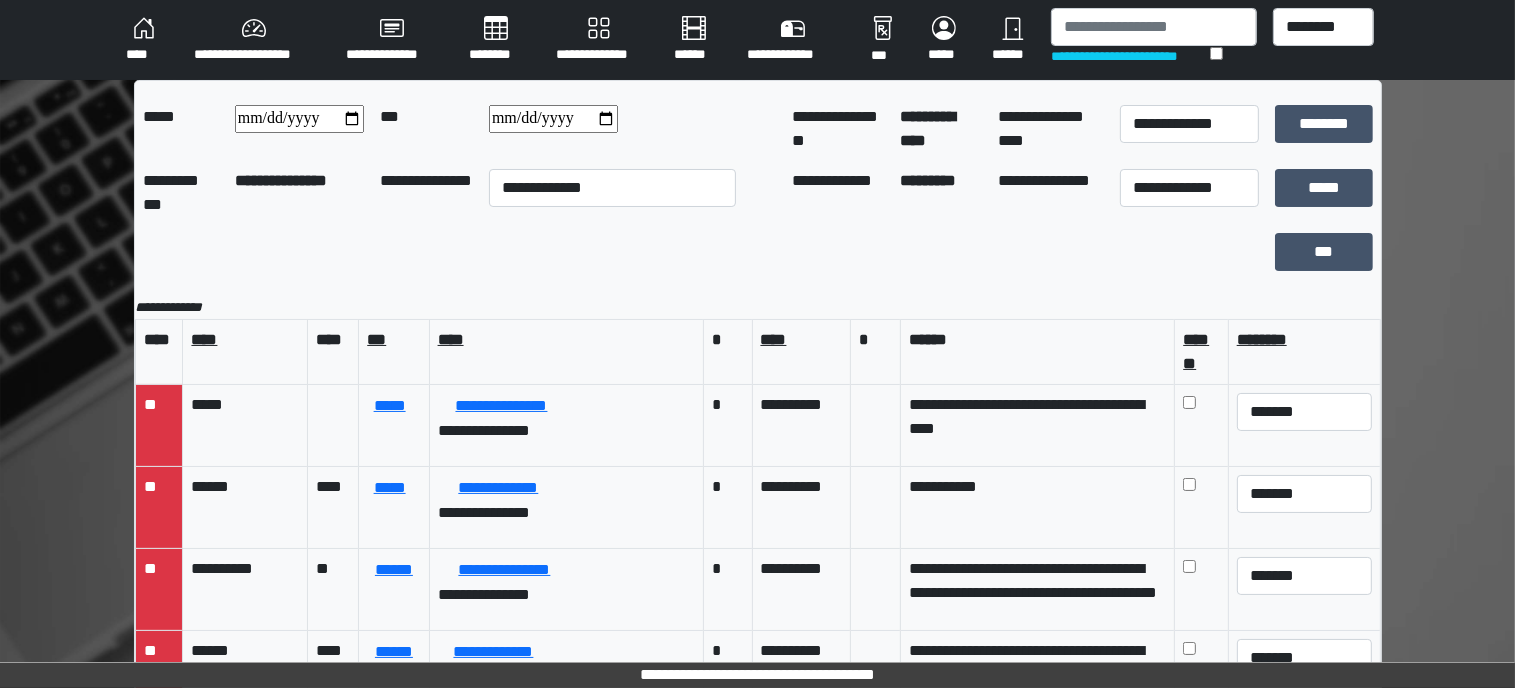 drag, startPoint x: 1436, startPoint y: 268, endPoint x: 1461, endPoint y: 267, distance: 25.019993 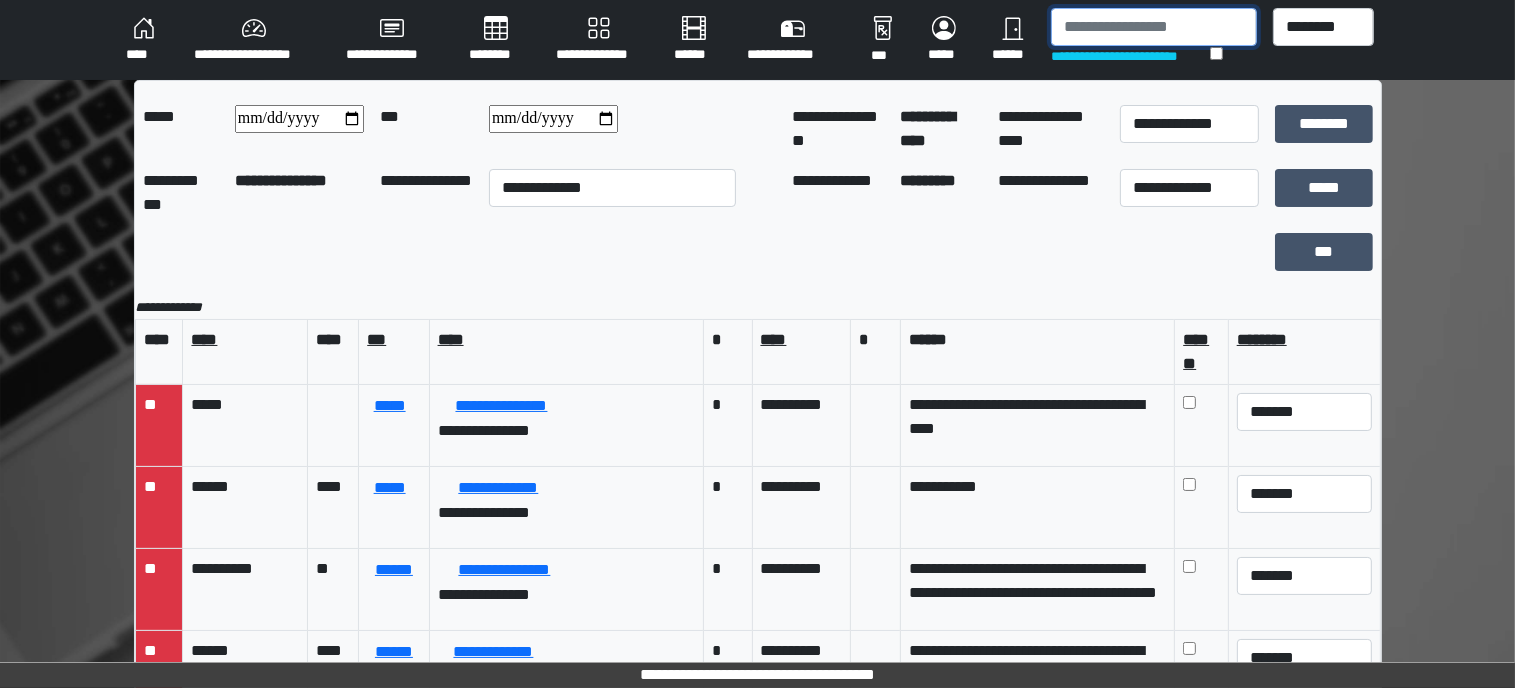click at bounding box center [1154, 27] 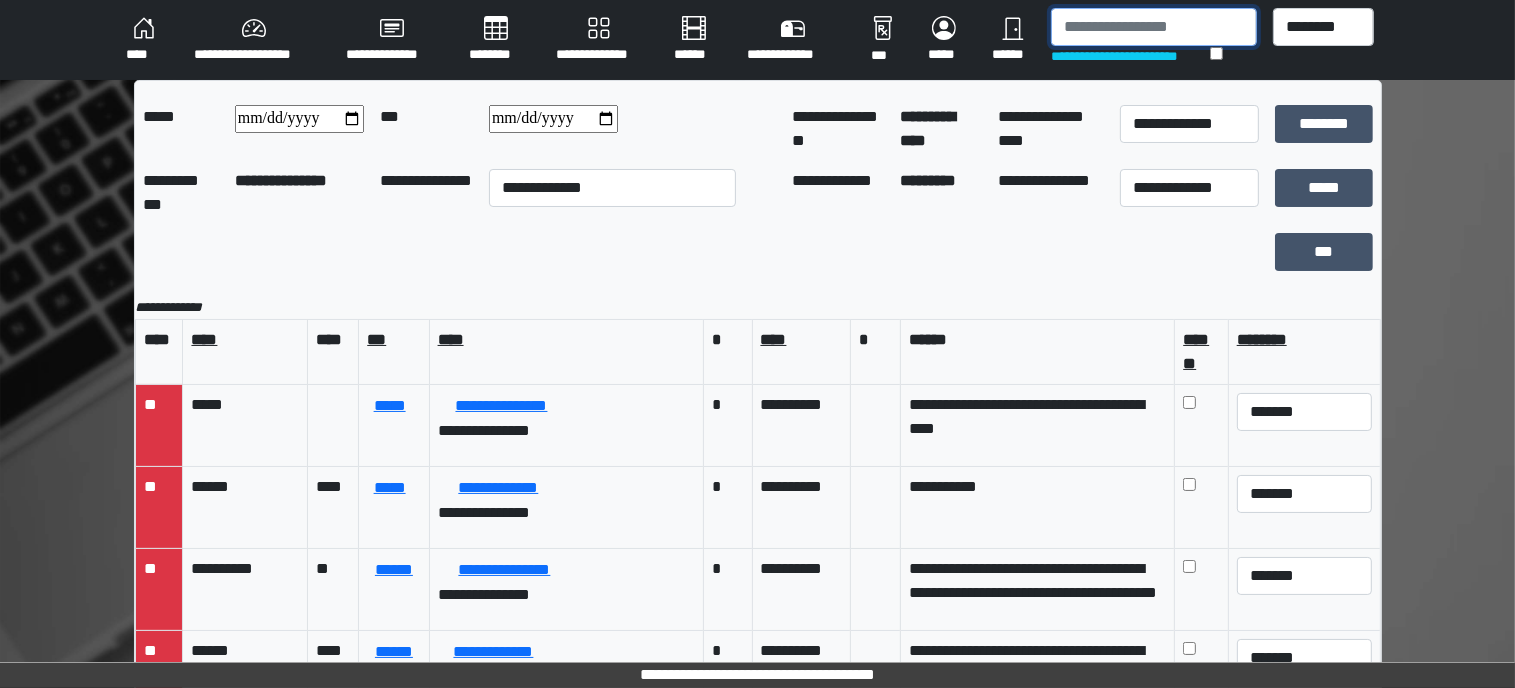 type on "*" 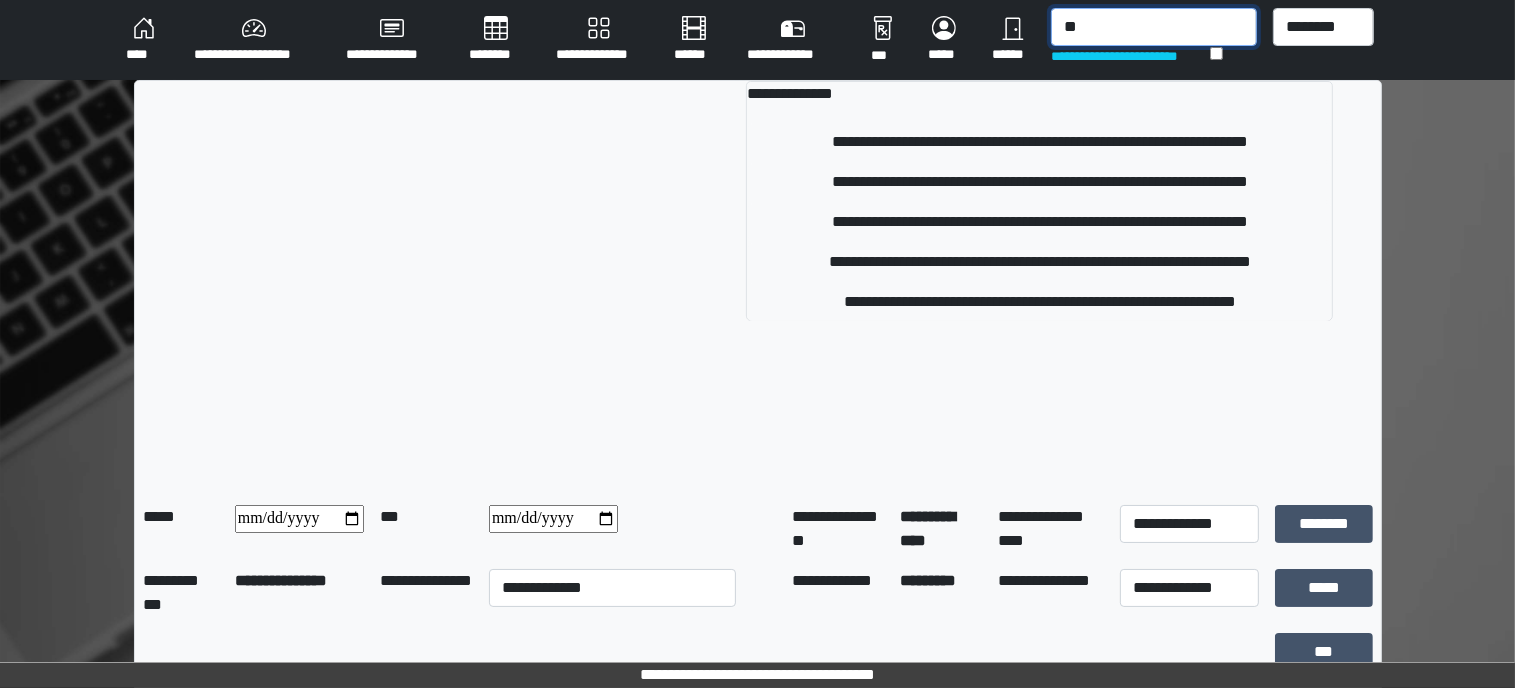 type on "*" 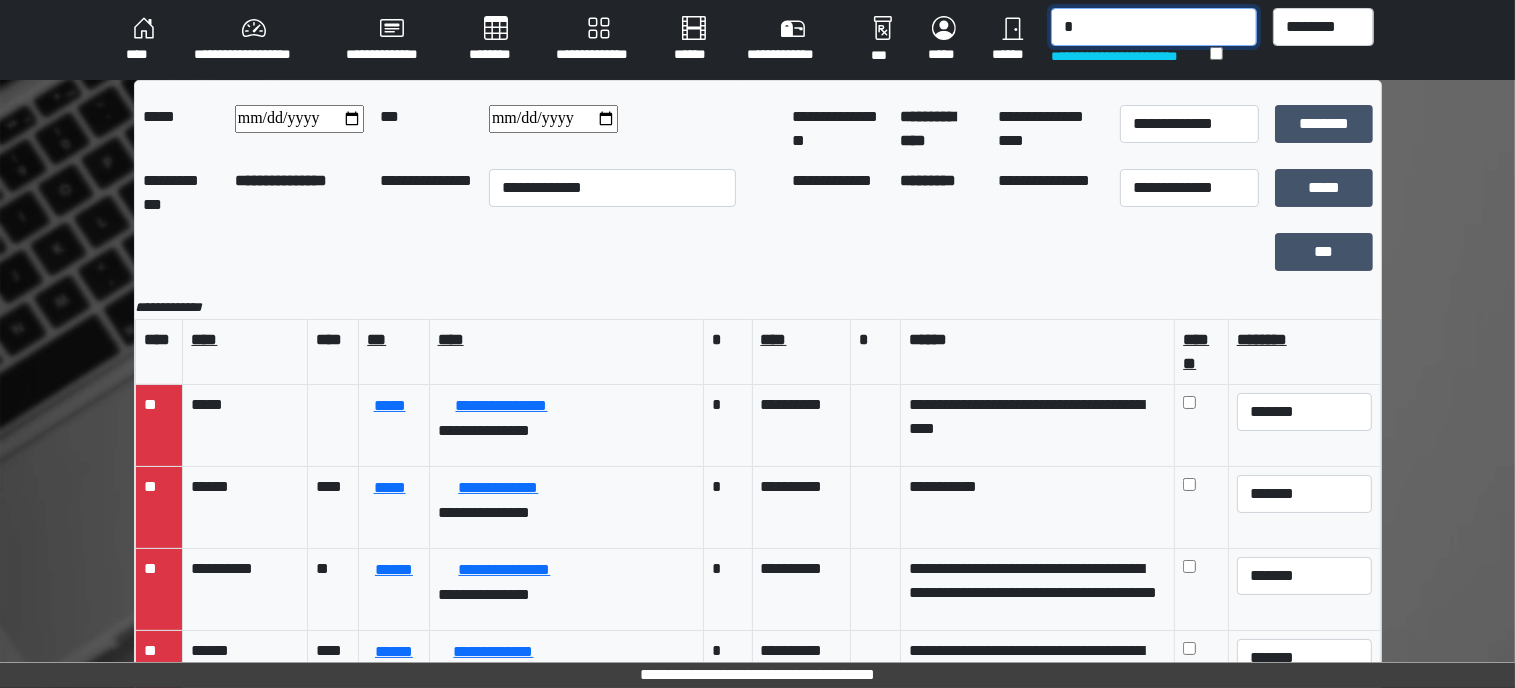 type 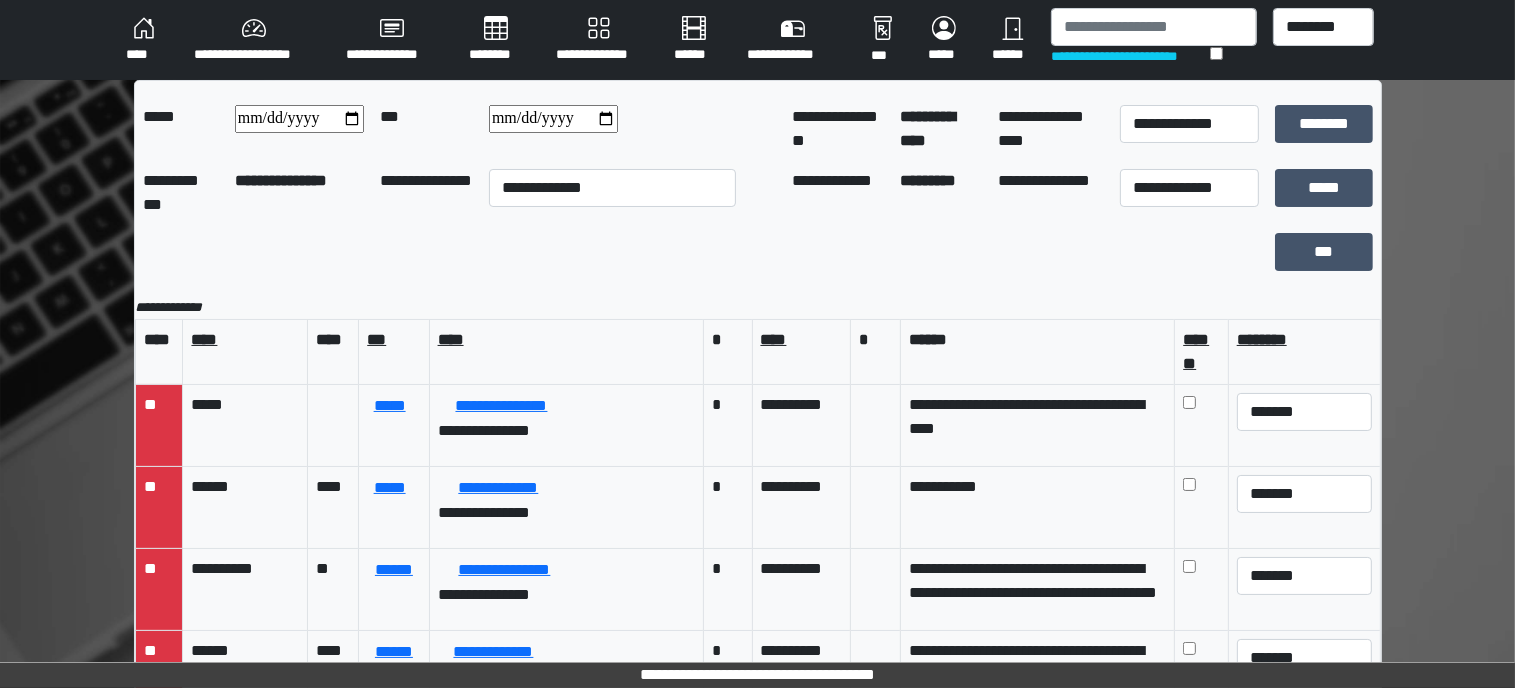scroll, scrollTop: 224, scrollLeft: 0, axis: vertical 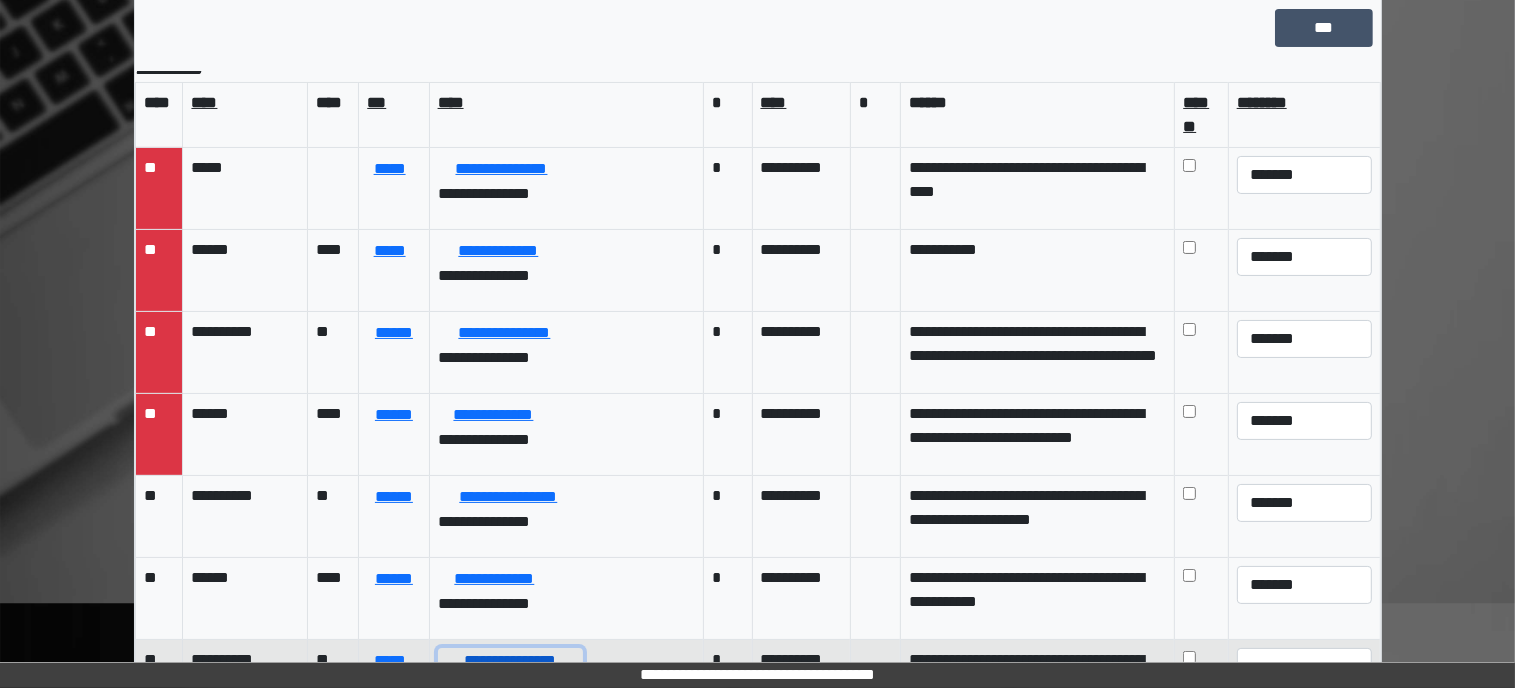 click on "**********" at bounding box center [510, 661] 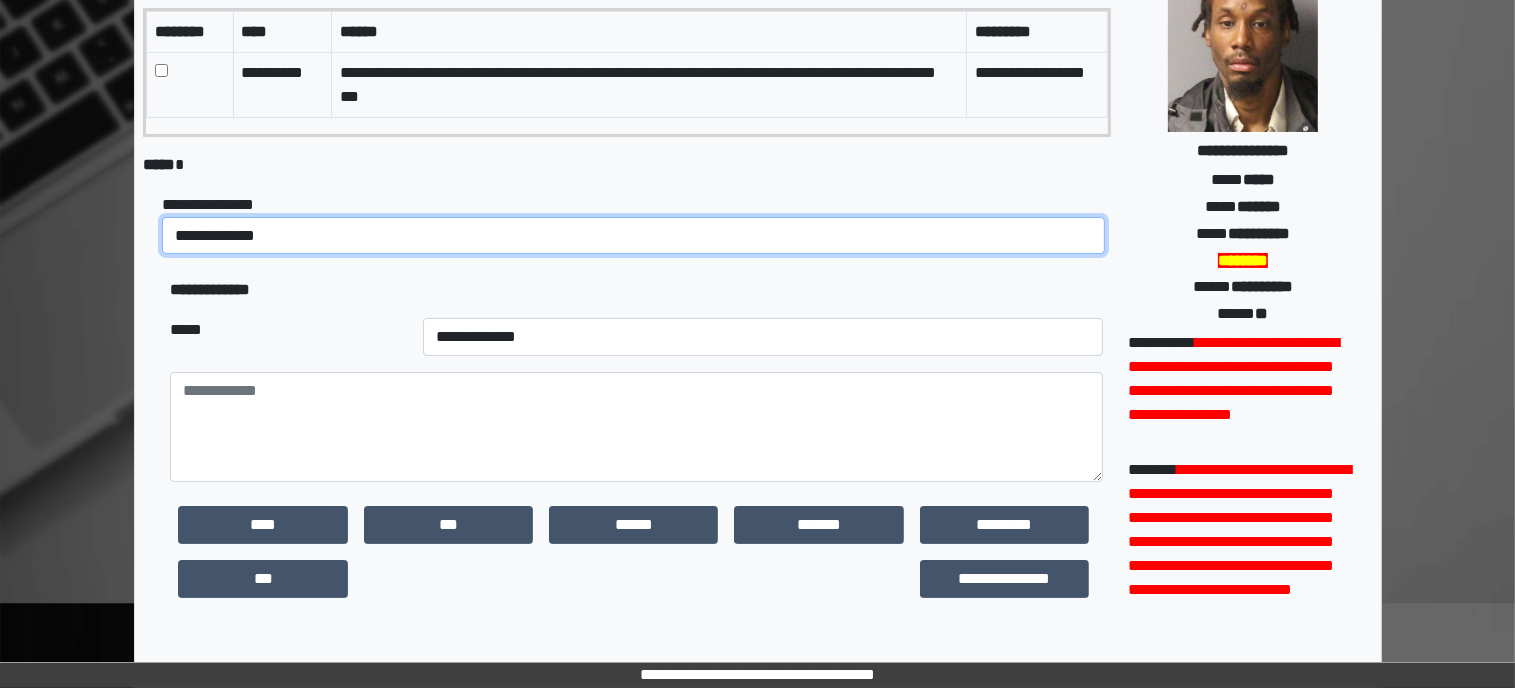 click on "**********" at bounding box center [633, 236] 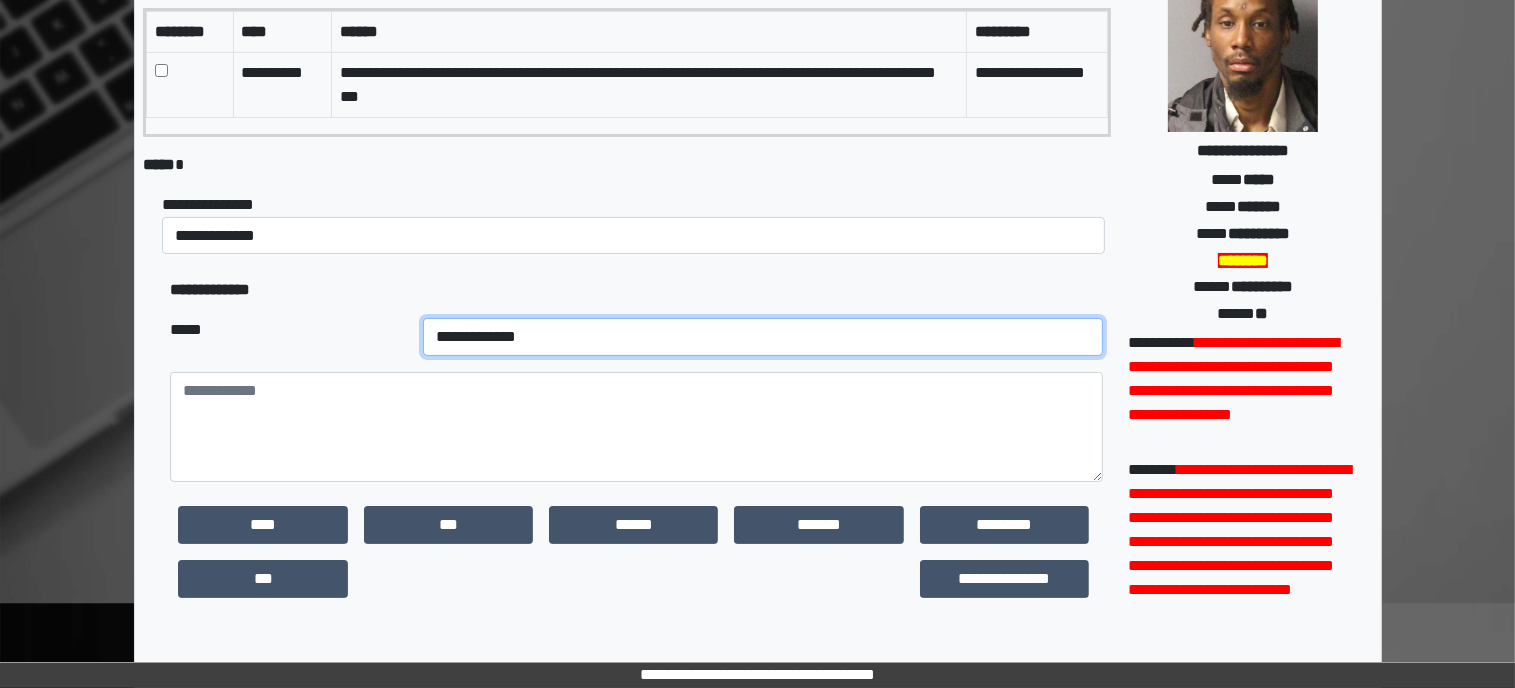 click on "**********" at bounding box center (763, 337) 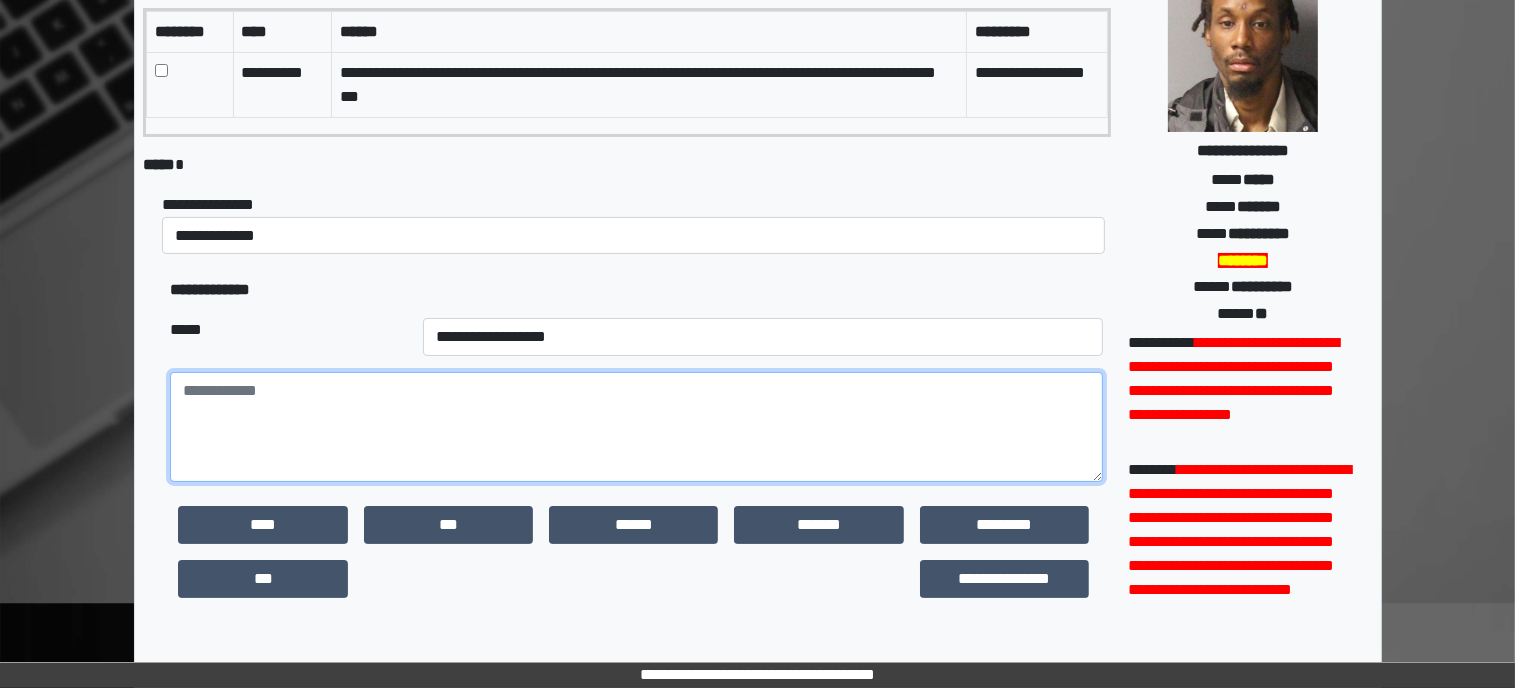 click at bounding box center (636, 427) 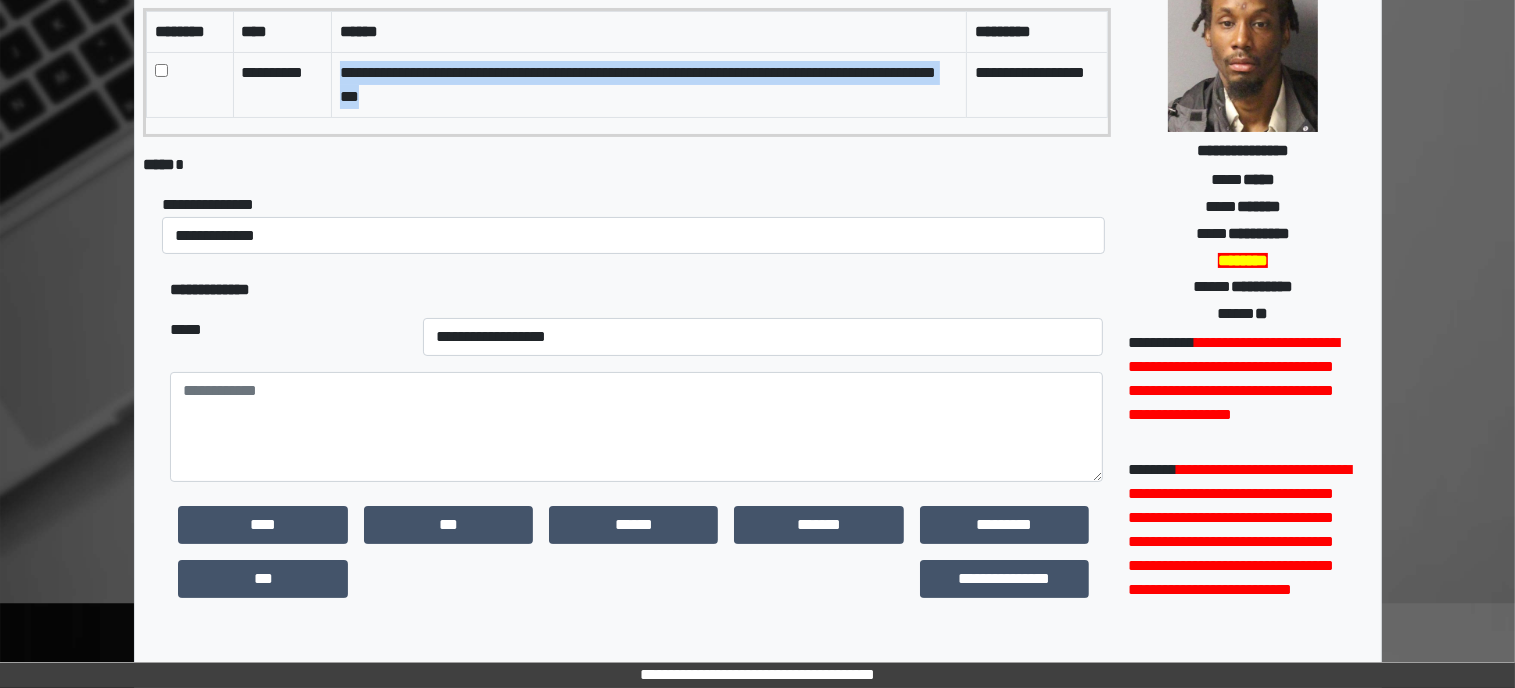 drag, startPoint x: 488, startPoint y: 101, endPoint x: 336, endPoint y: 71, distance: 154.93224 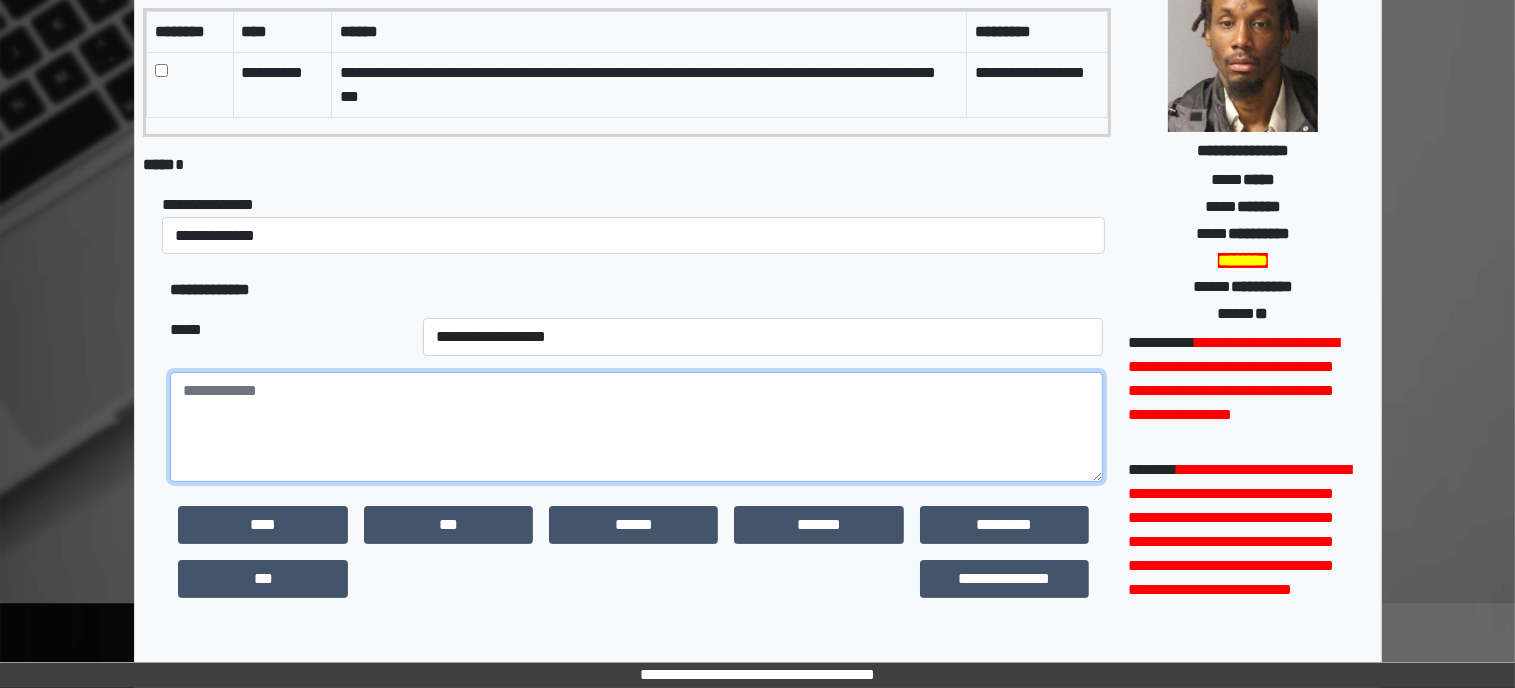 click at bounding box center (636, 427) 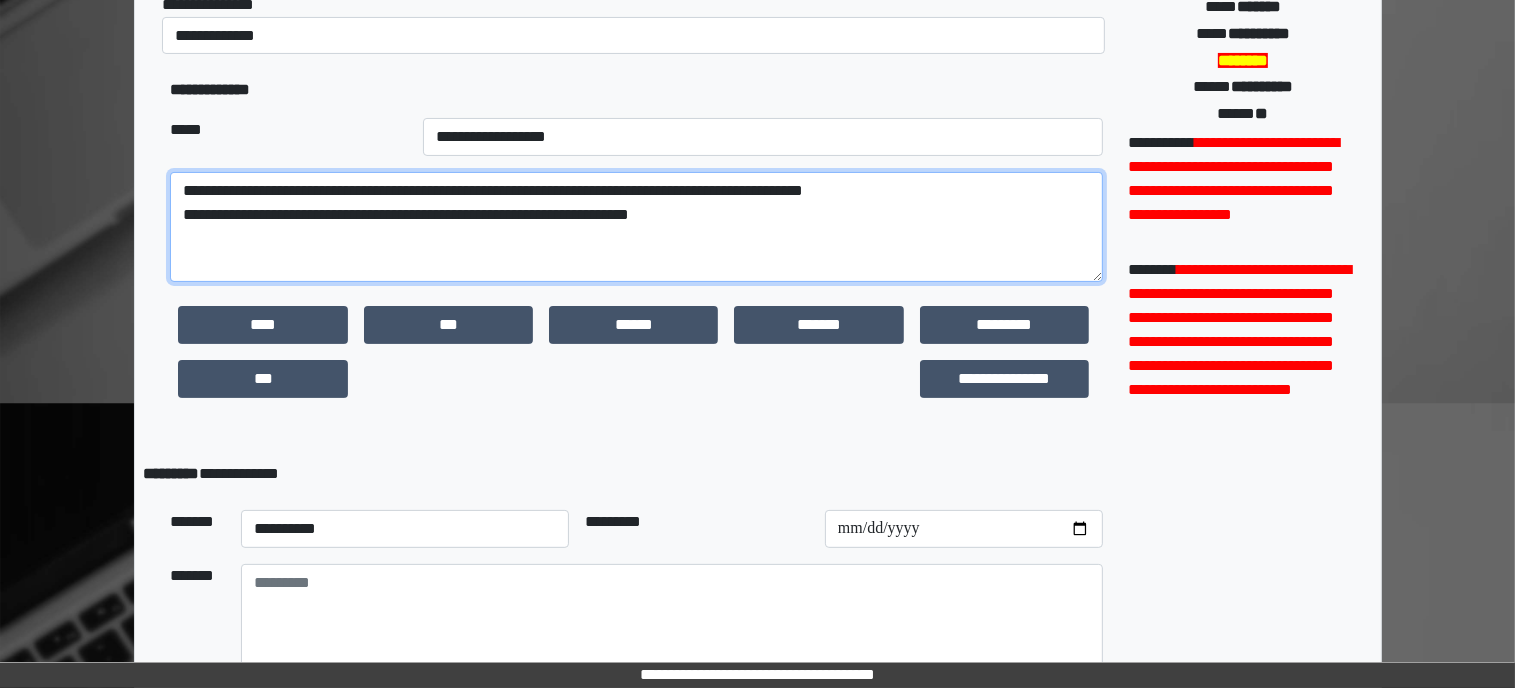 scroll, scrollTop: 540, scrollLeft: 0, axis: vertical 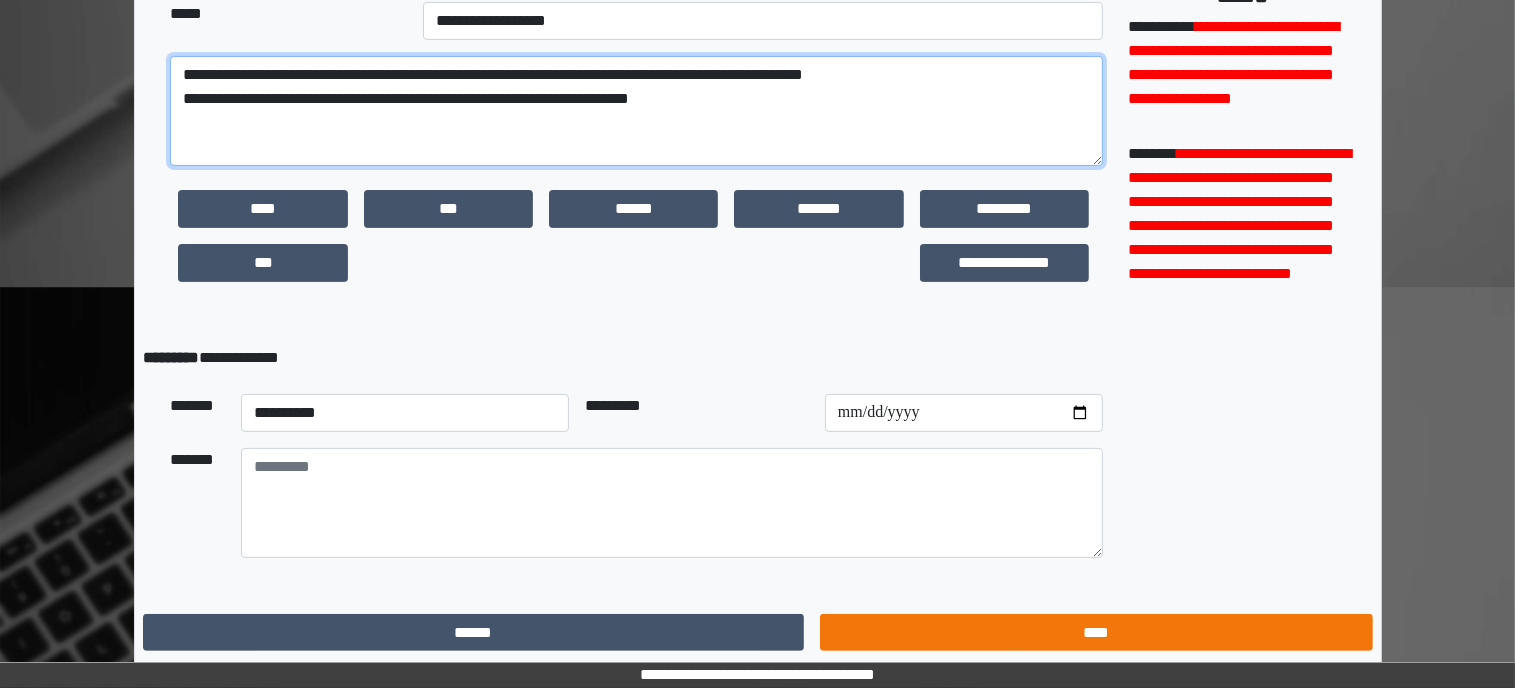 type on "**********" 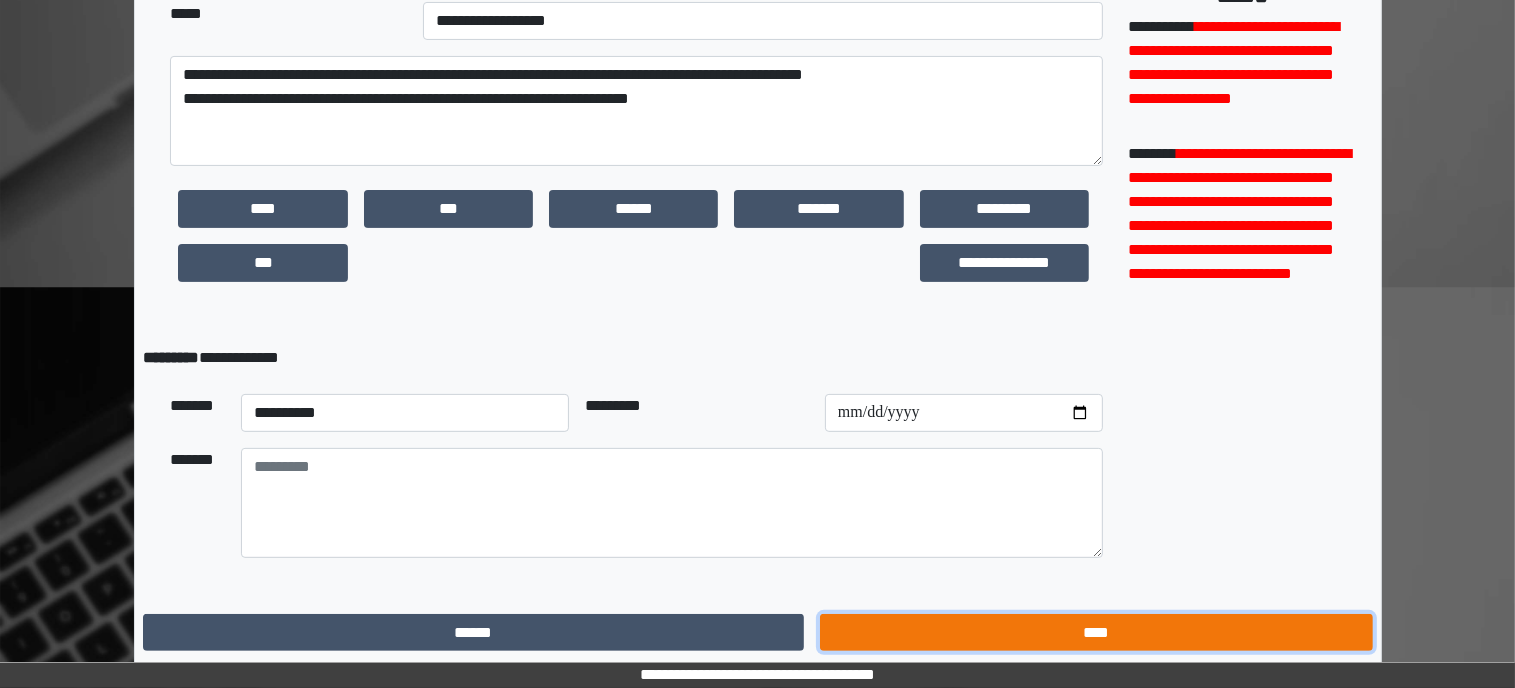 click on "****" at bounding box center [1096, 633] 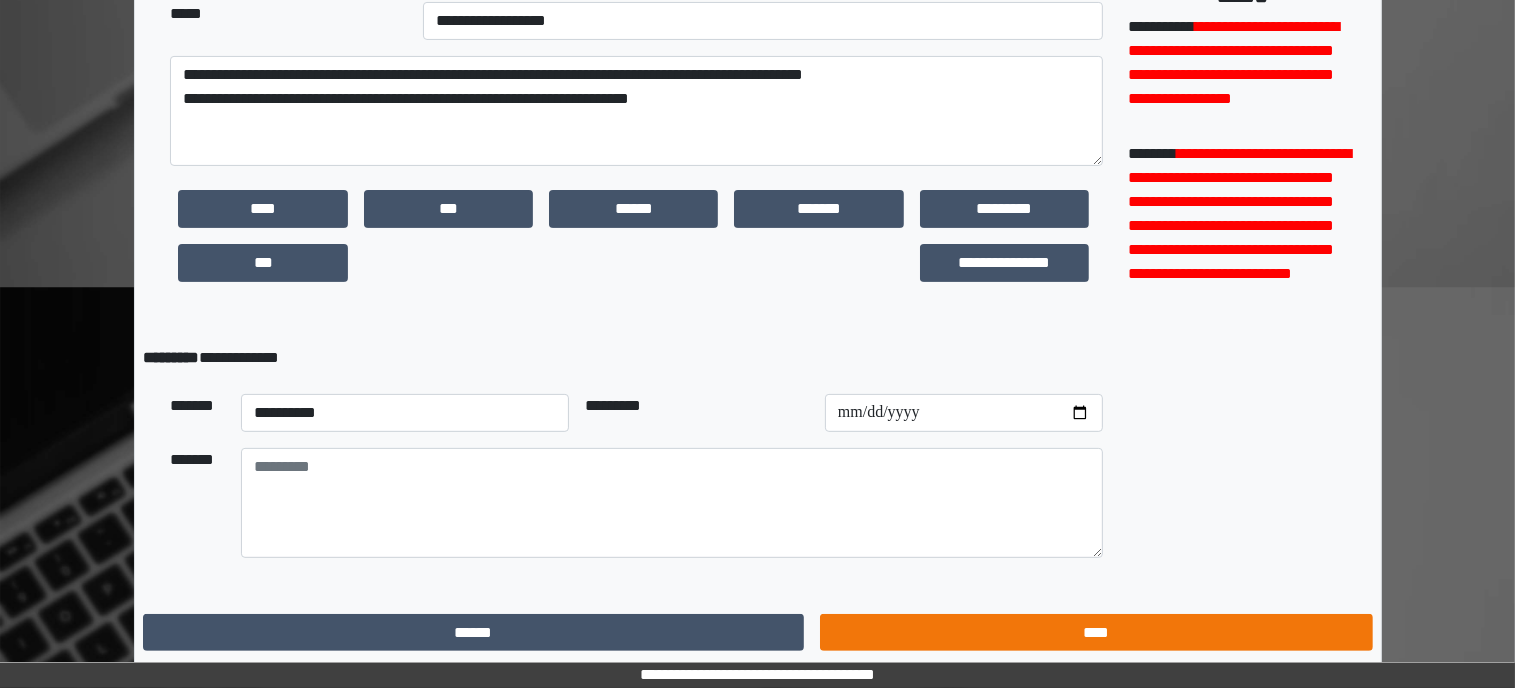 scroll, scrollTop: 0, scrollLeft: 0, axis: both 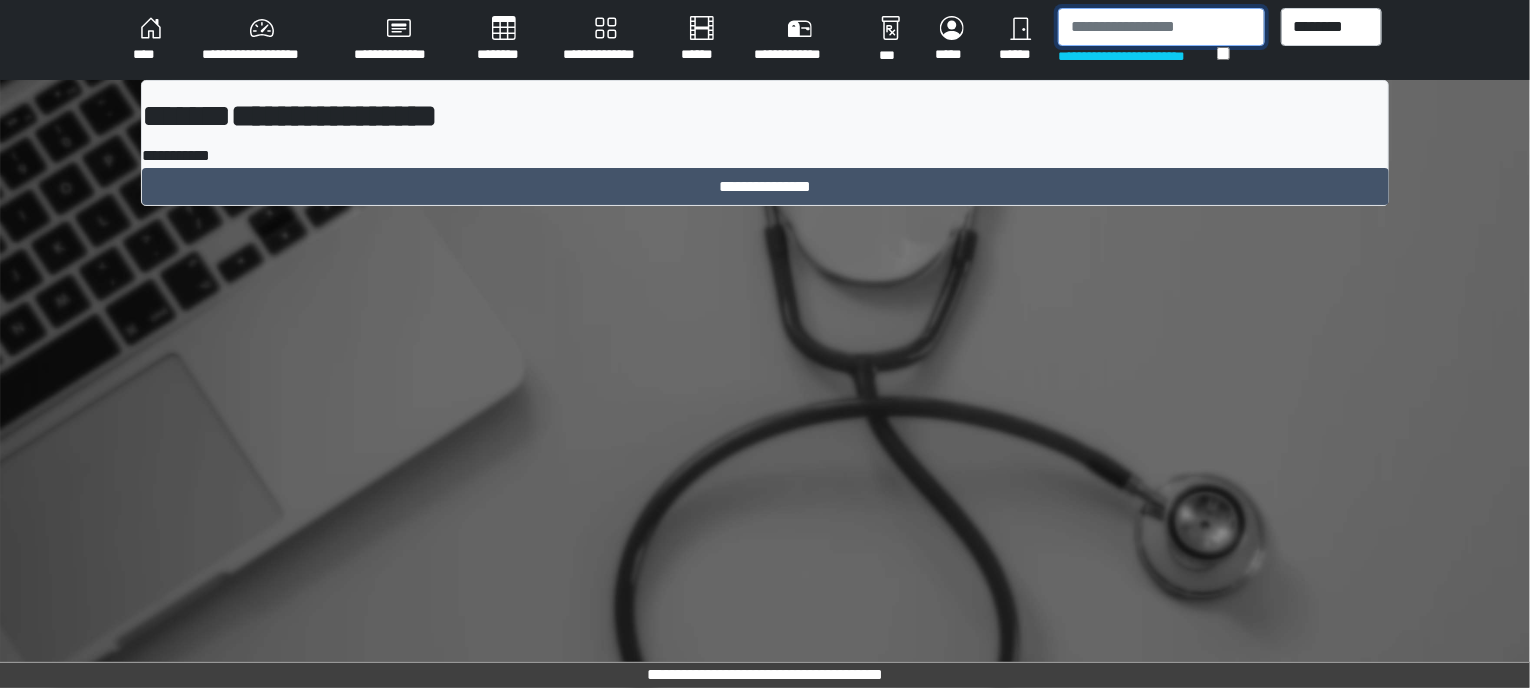 click at bounding box center [1161, 27] 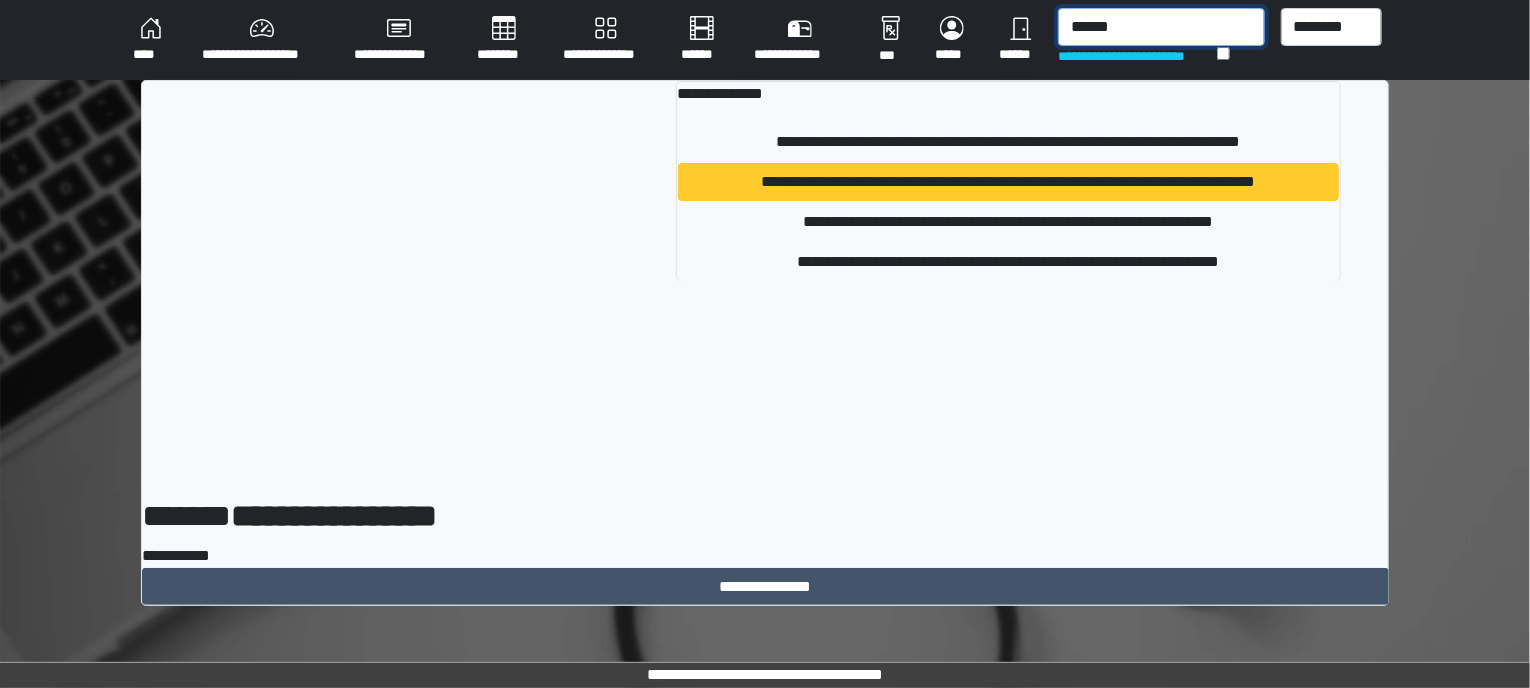 type on "******" 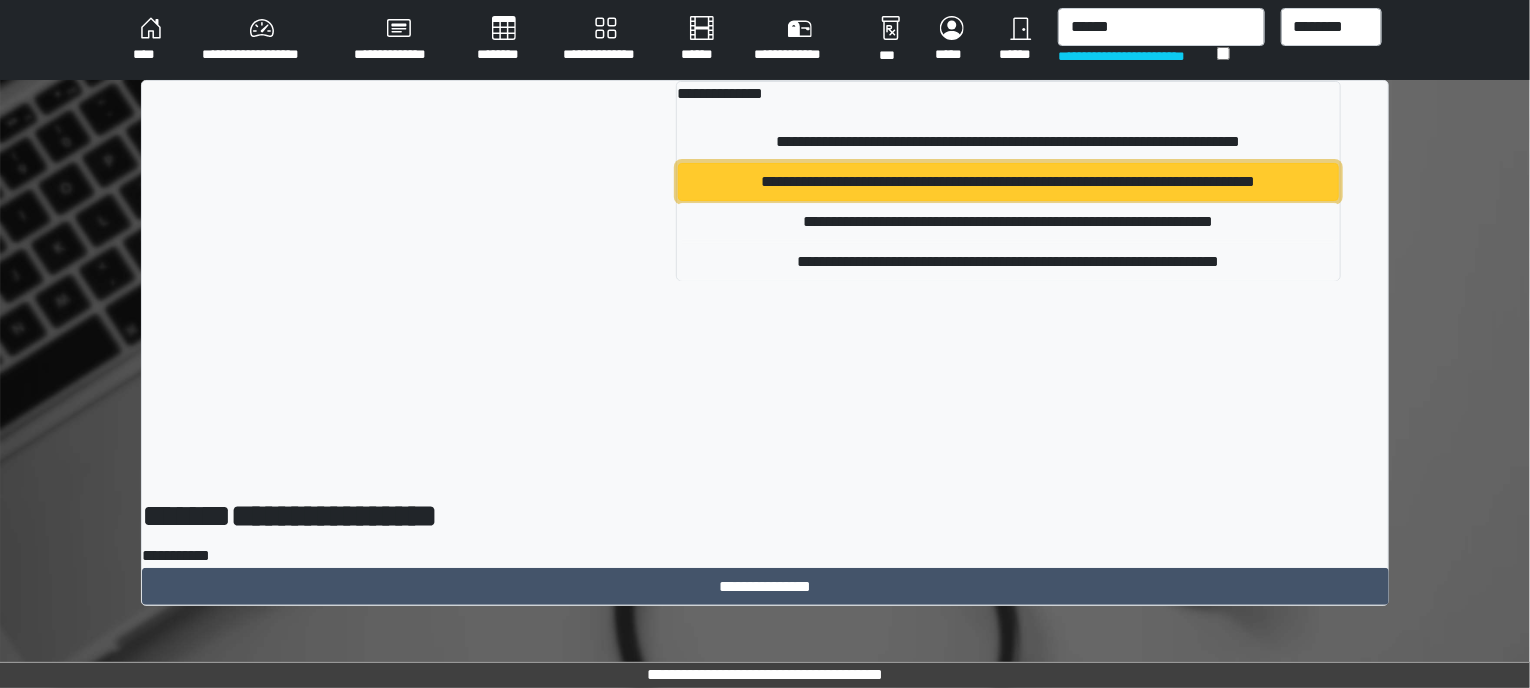 click on "**********" at bounding box center (1008, 182) 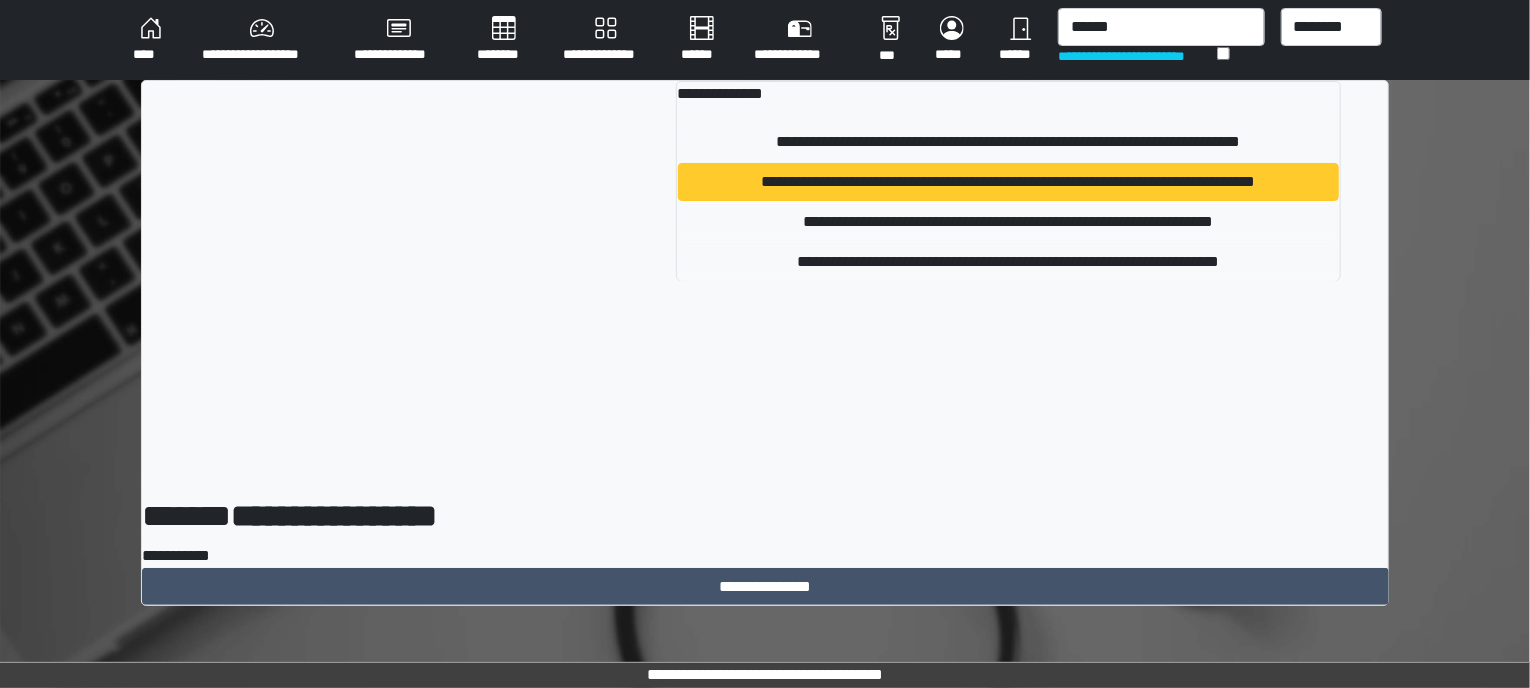 type 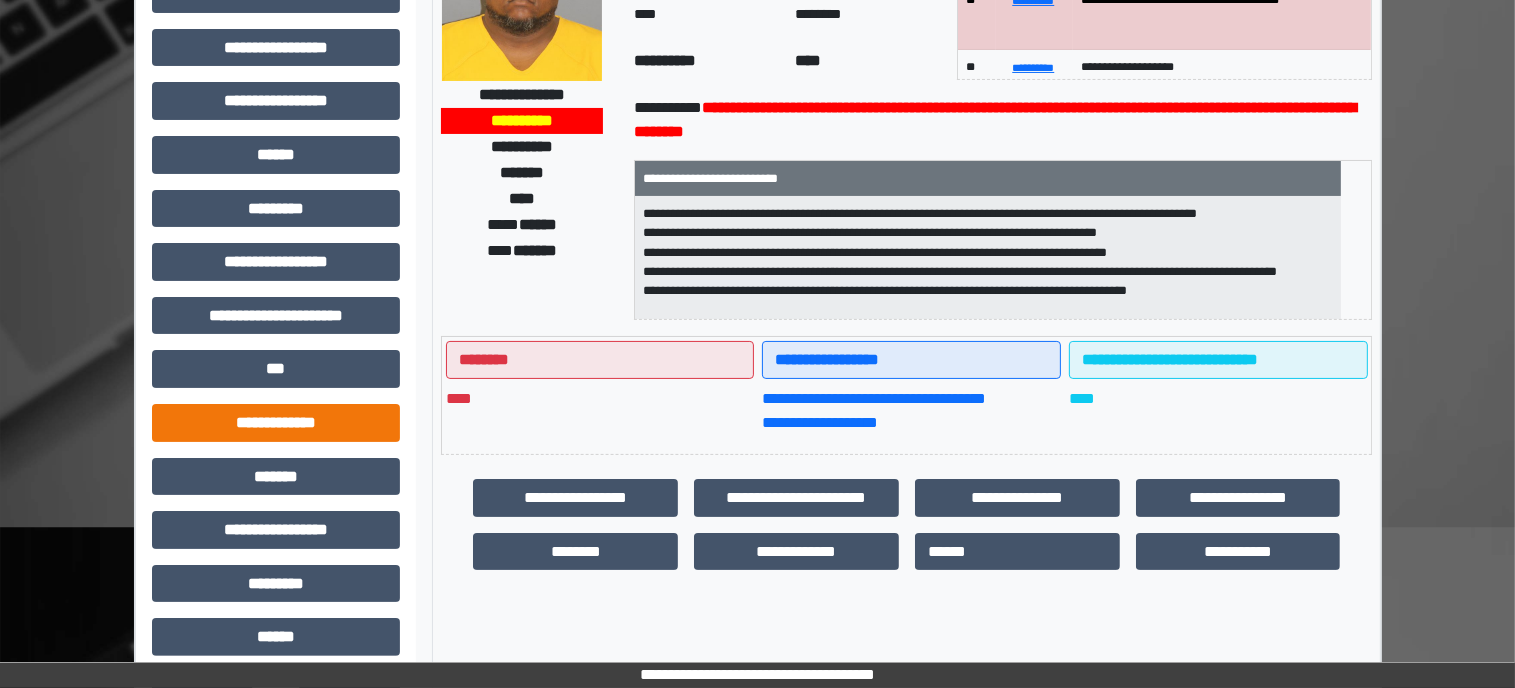 scroll, scrollTop: 100, scrollLeft: 0, axis: vertical 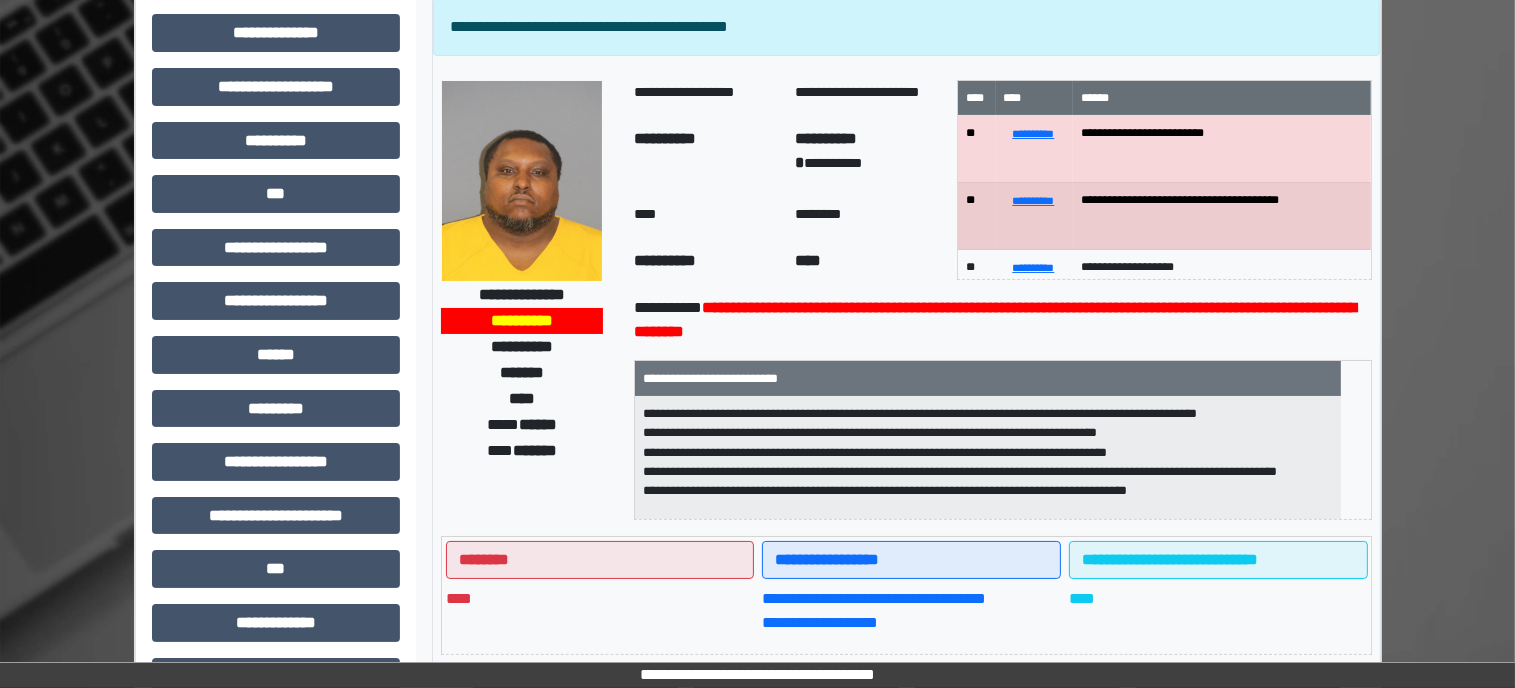 drag, startPoint x: 205, startPoint y: 56, endPoint x: 234, endPoint y: 52, distance: 29.274563 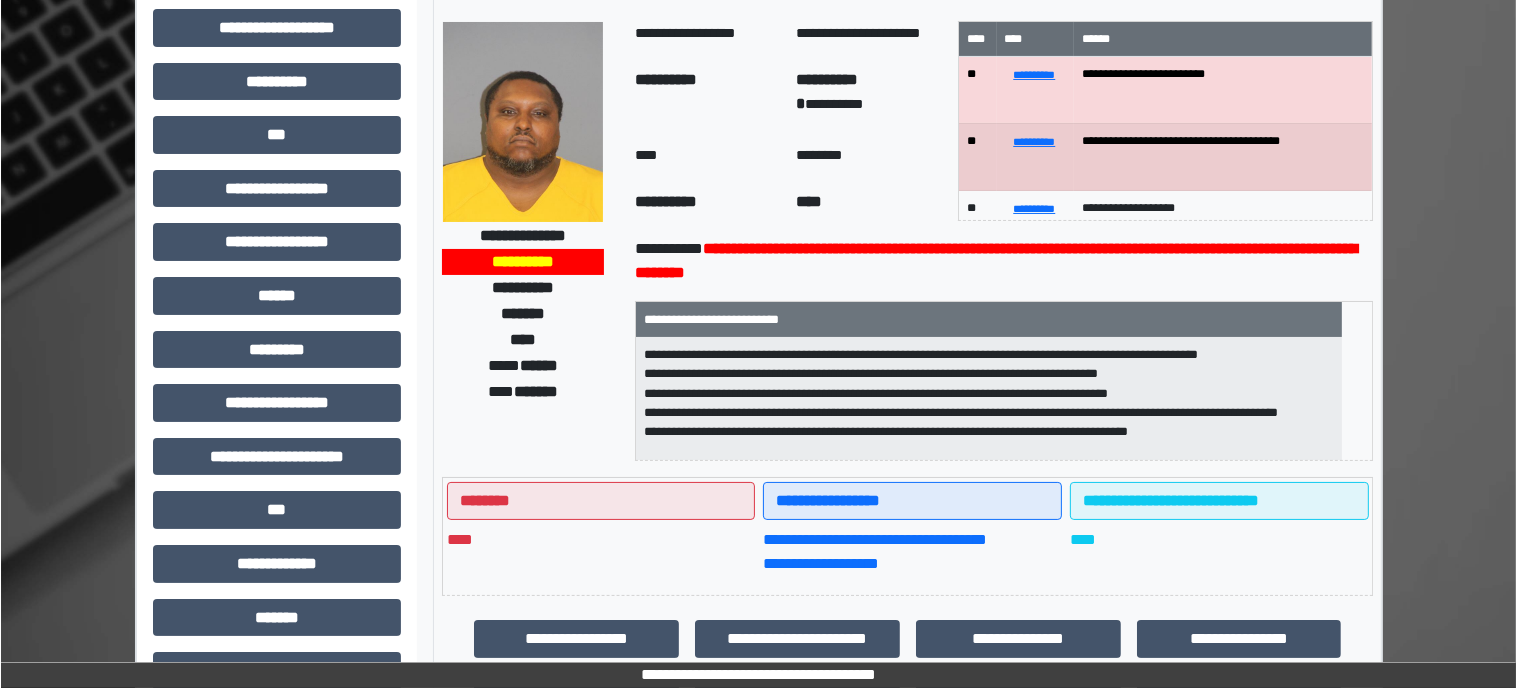scroll, scrollTop: 0, scrollLeft: 0, axis: both 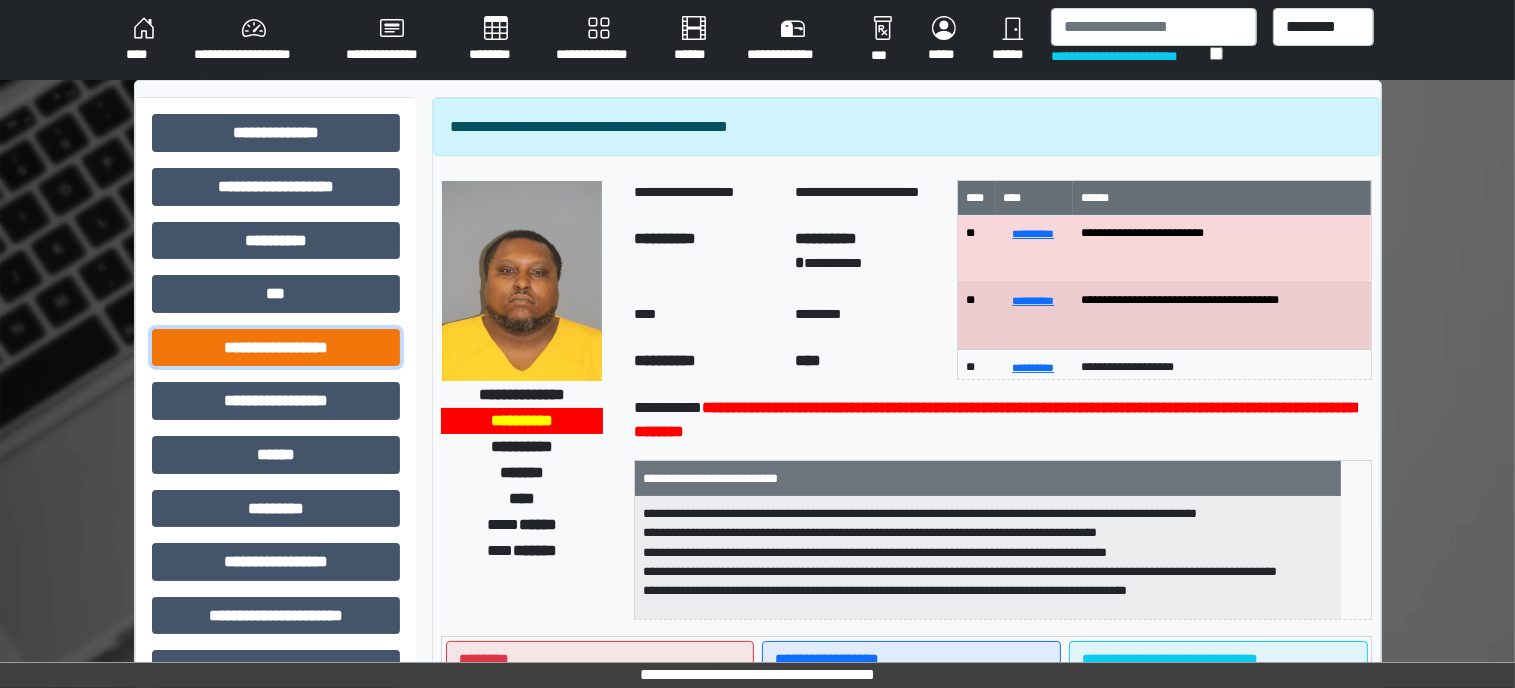 click on "**********" at bounding box center (276, 348) 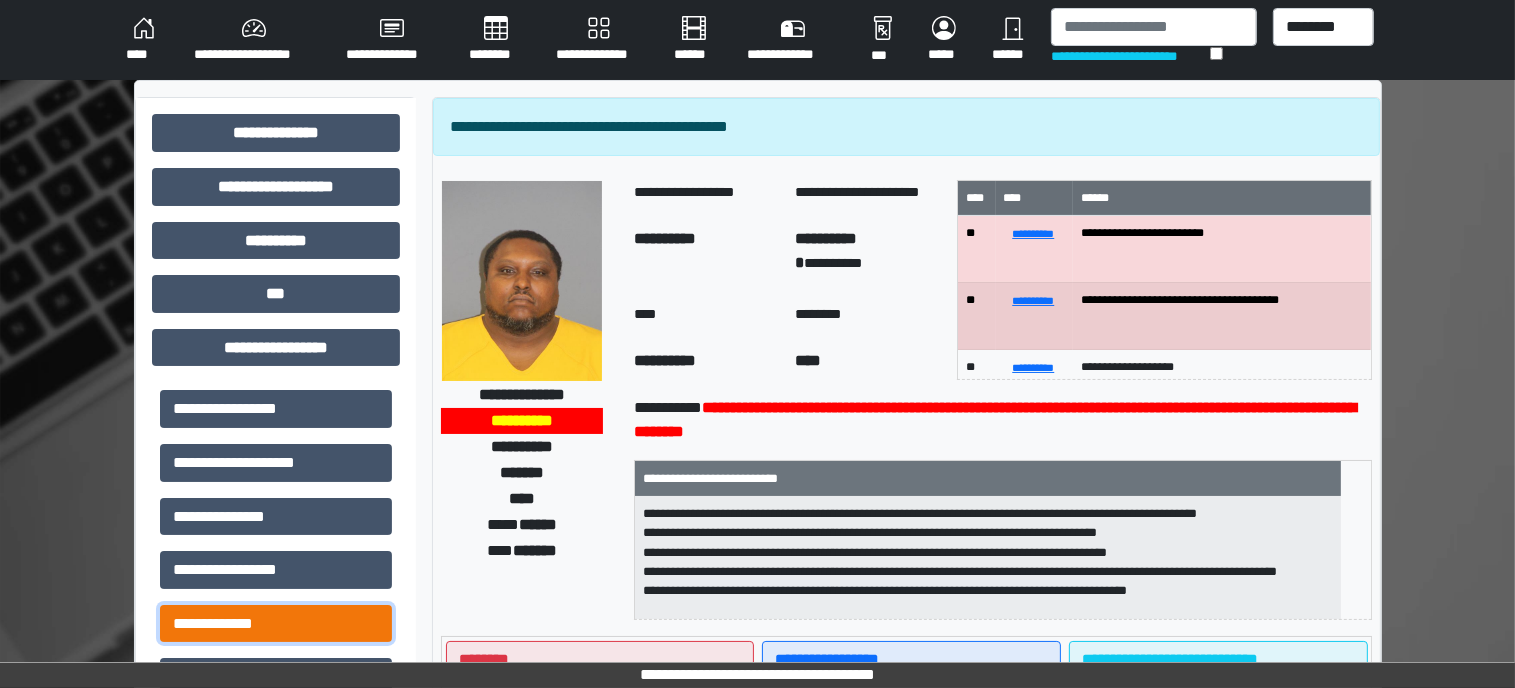 click on "**********" at bounding box center [276, 624] 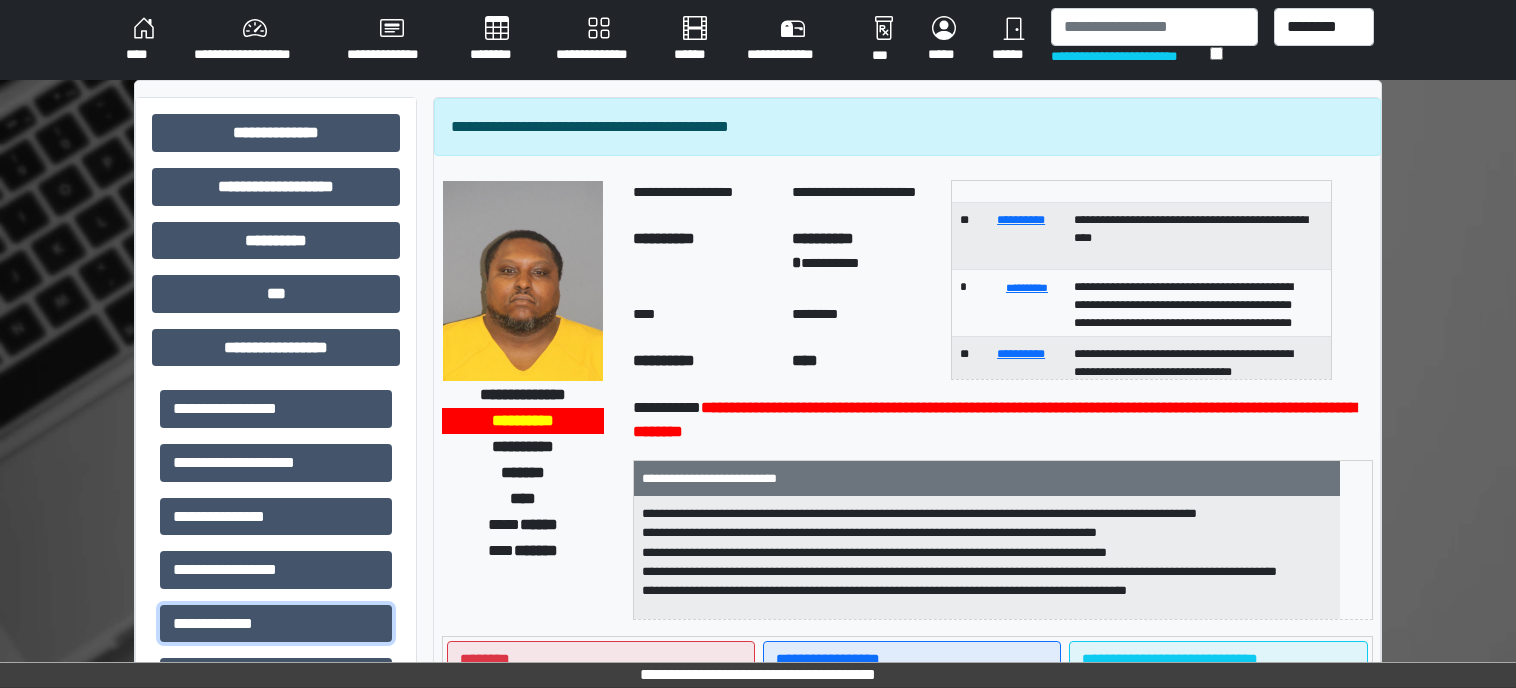 scroll, scrollTop: 320, scrollLeft: 0, axis: vertical 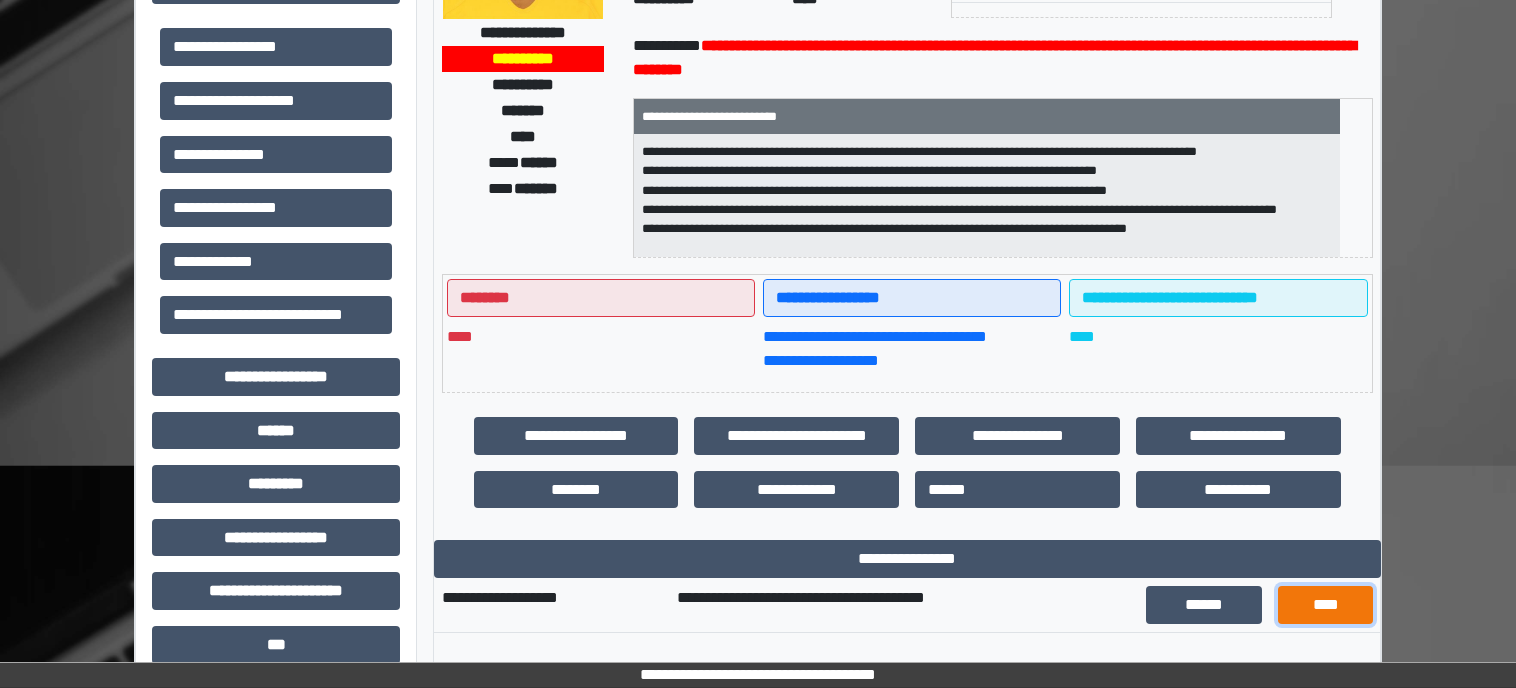 click on "****" at bounding box center (1325, 605) 